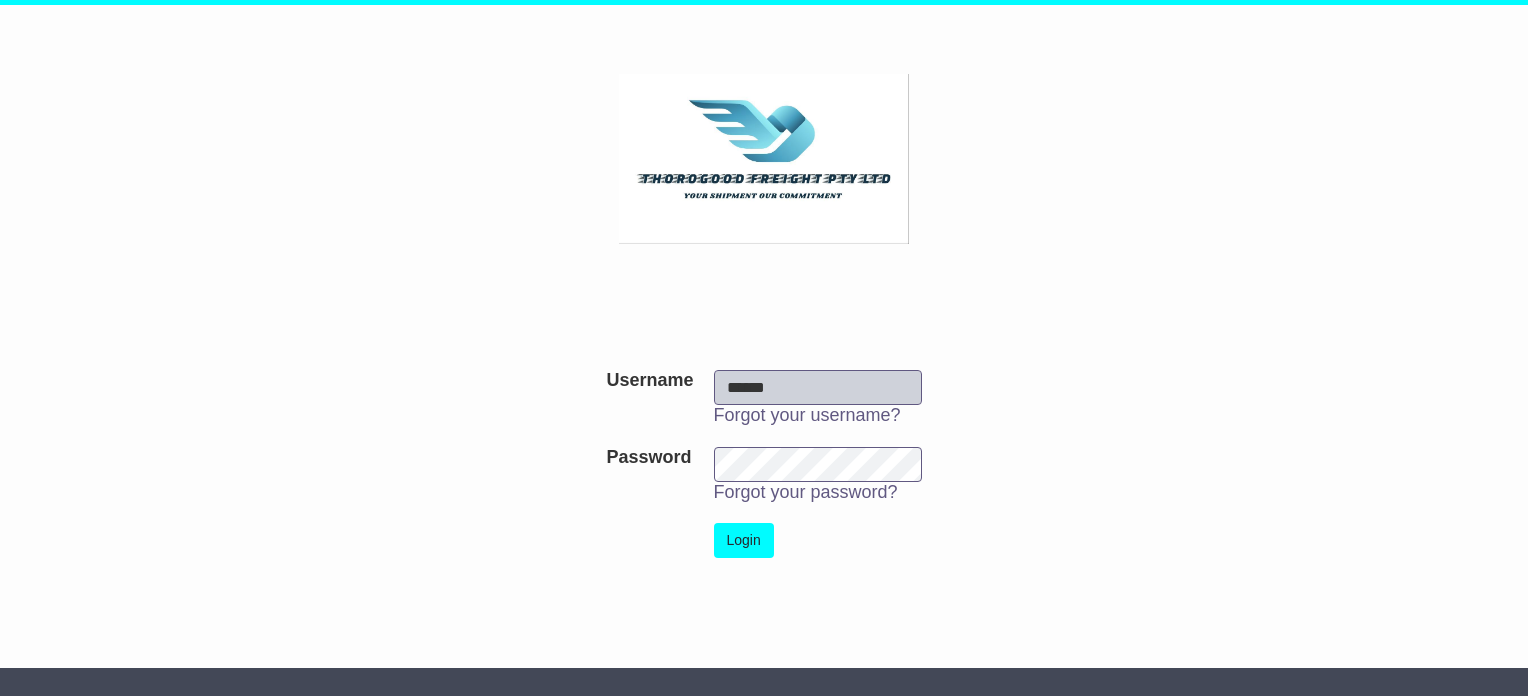 scroll, scrollTop: 0, scrollLeft: 0, axis: both 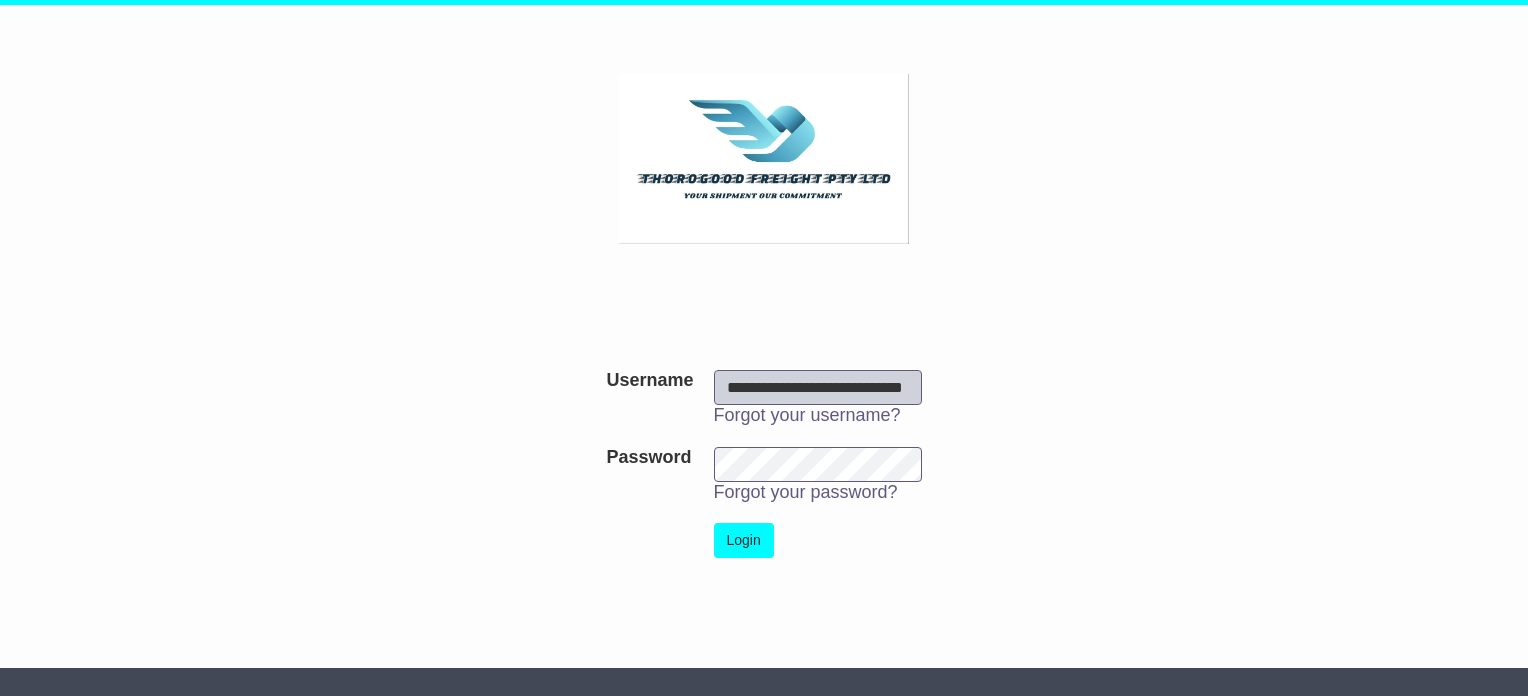 type on "**********" 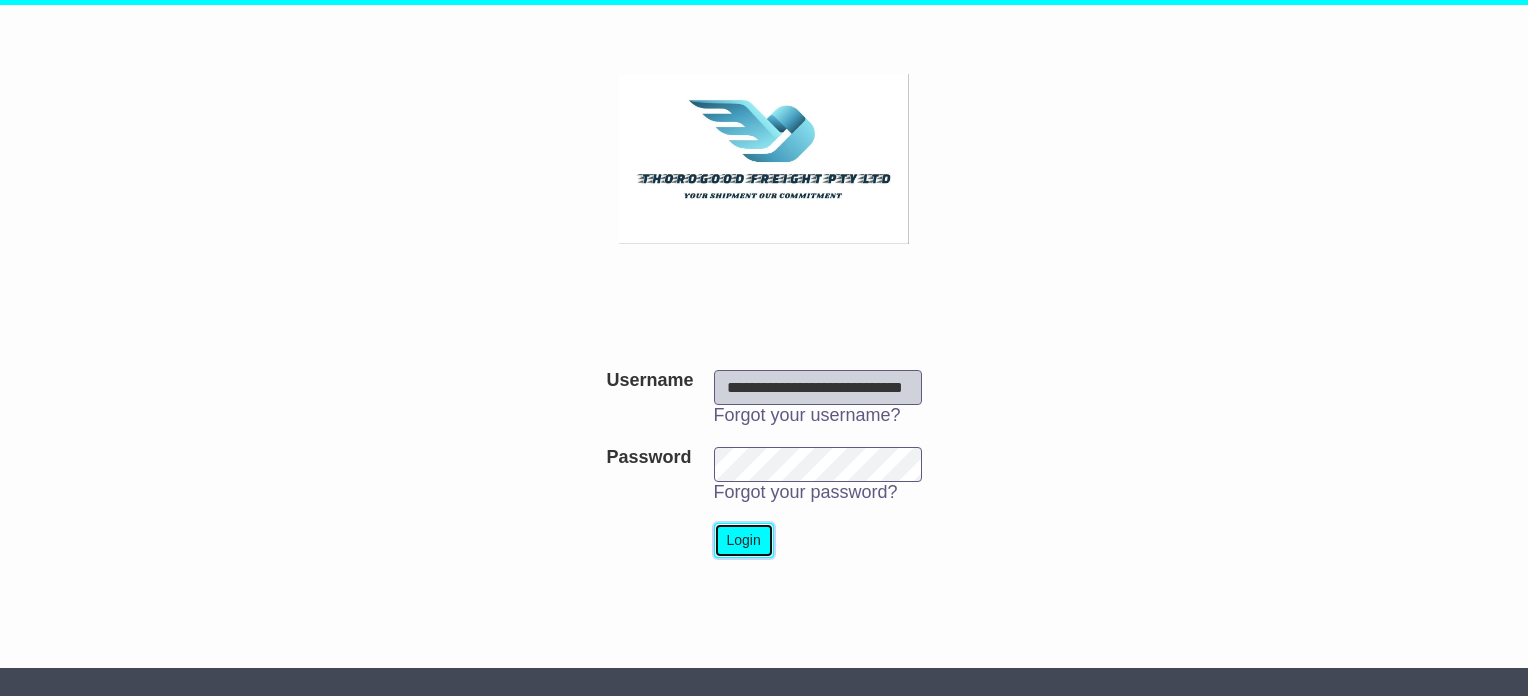 click on "Login" at bounding box center [744, 540] 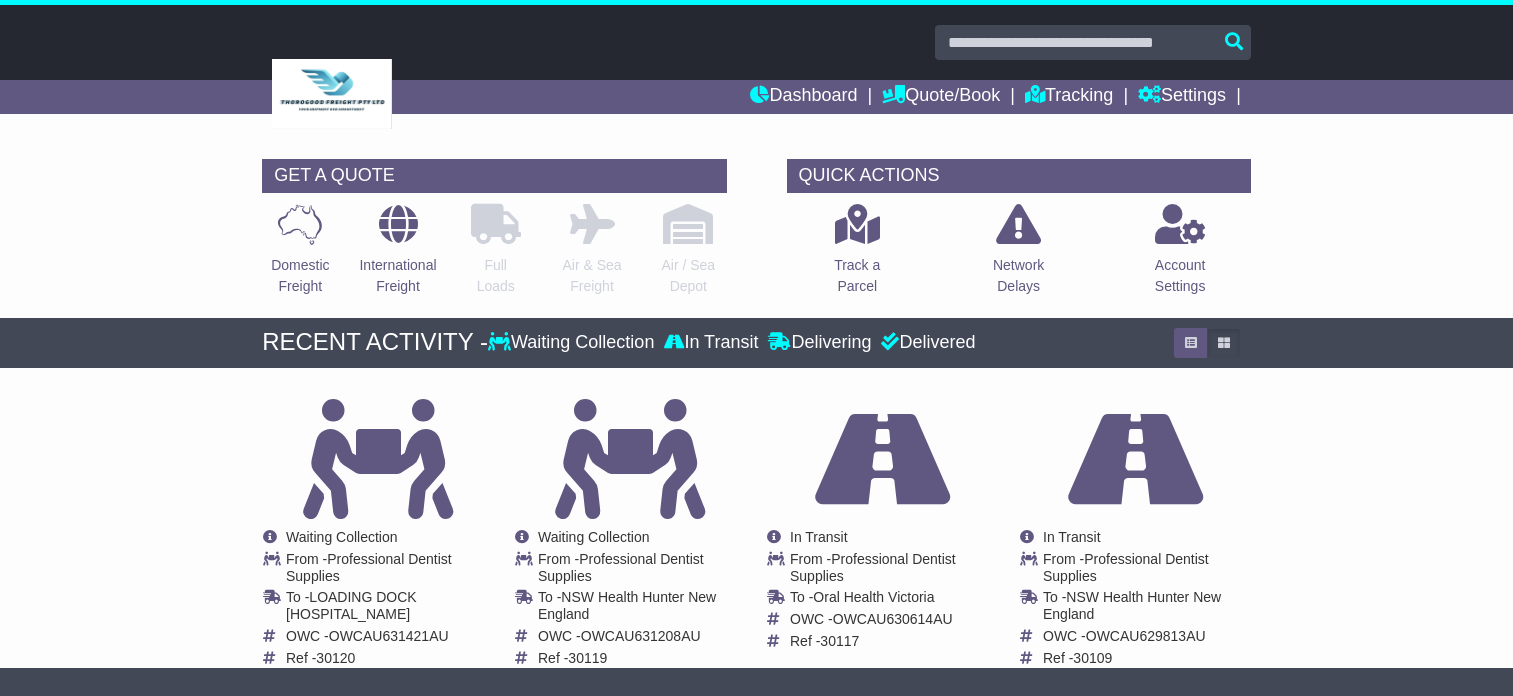 scroll, scrollTop: 0, scrollLeft: 0, axis: both 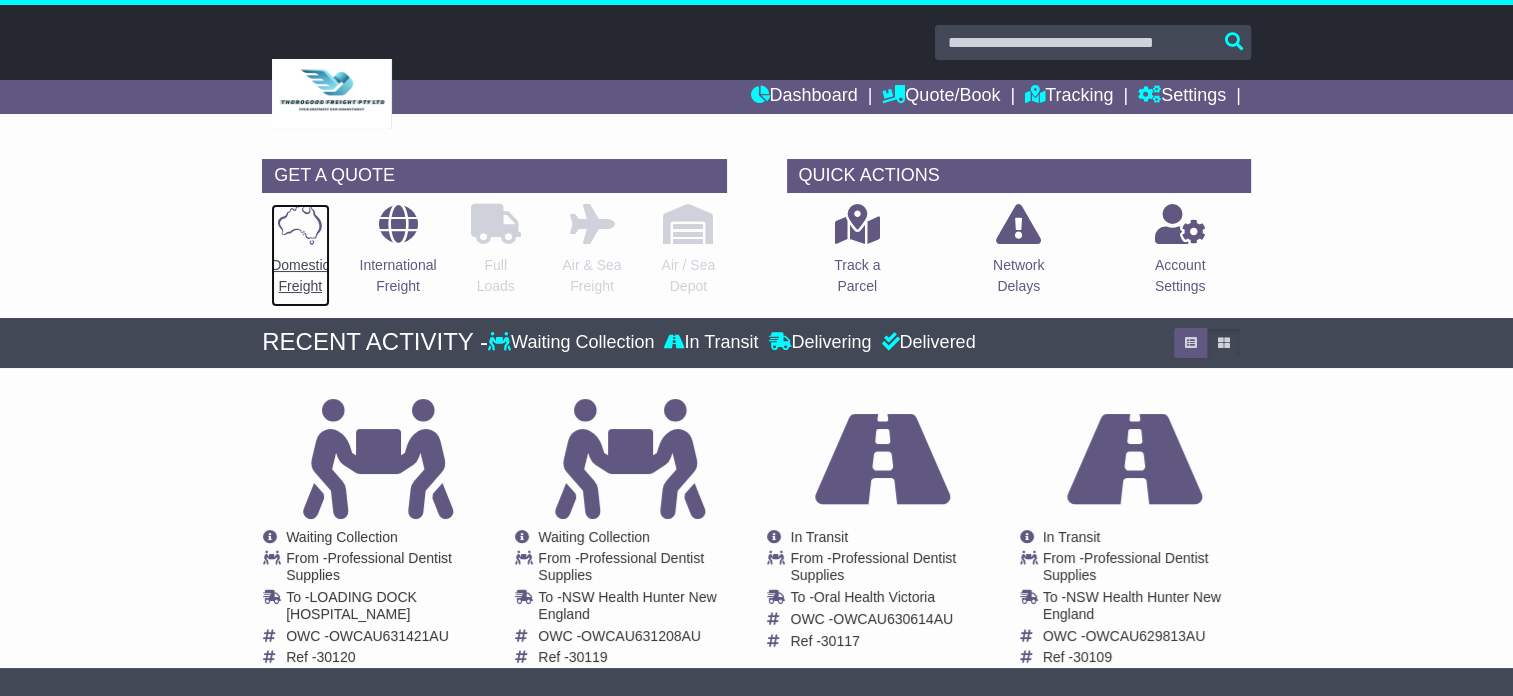 click on "Domestic Freight" at bounding box center [300, 276] 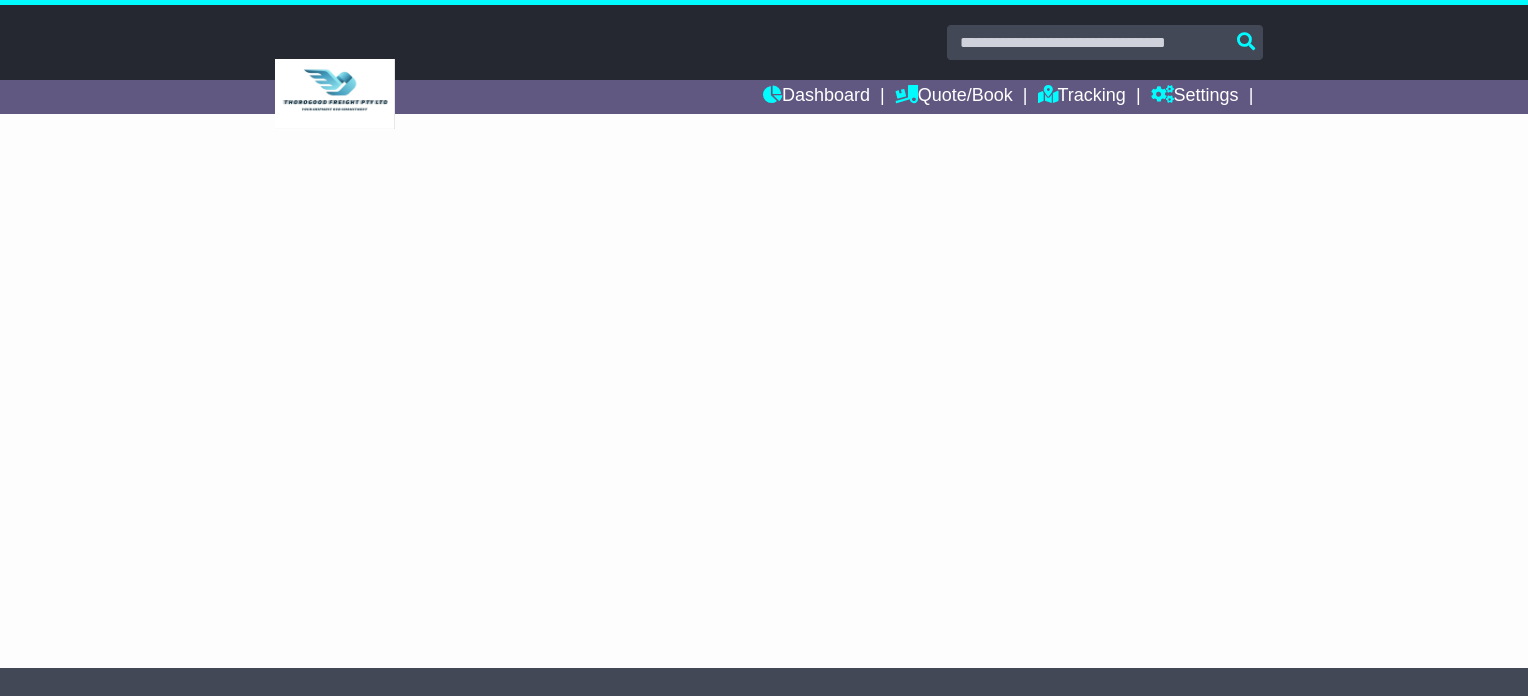 scroll, scrollTop: 0, scrollLeft: 0, axis: both 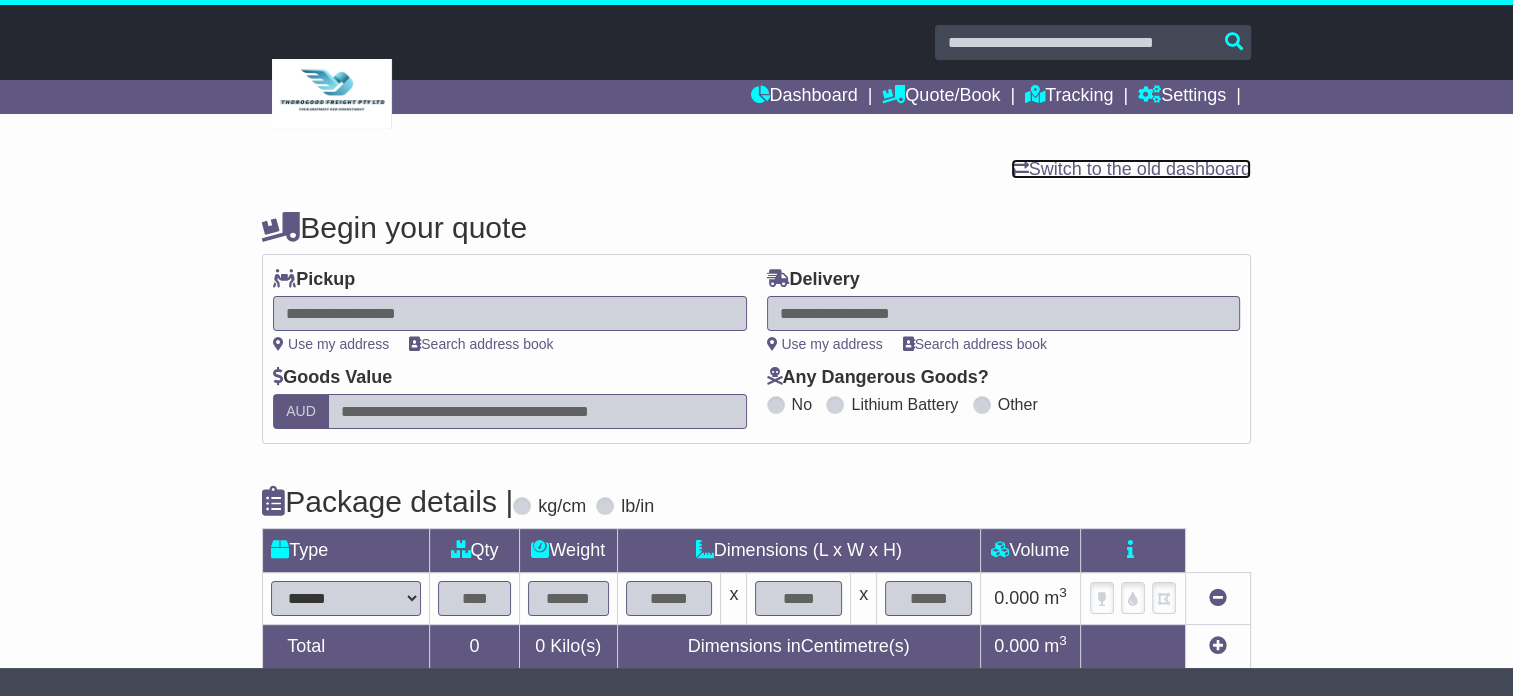 click on "Switch to the old dashboard" at bounding box center (1131, 169) 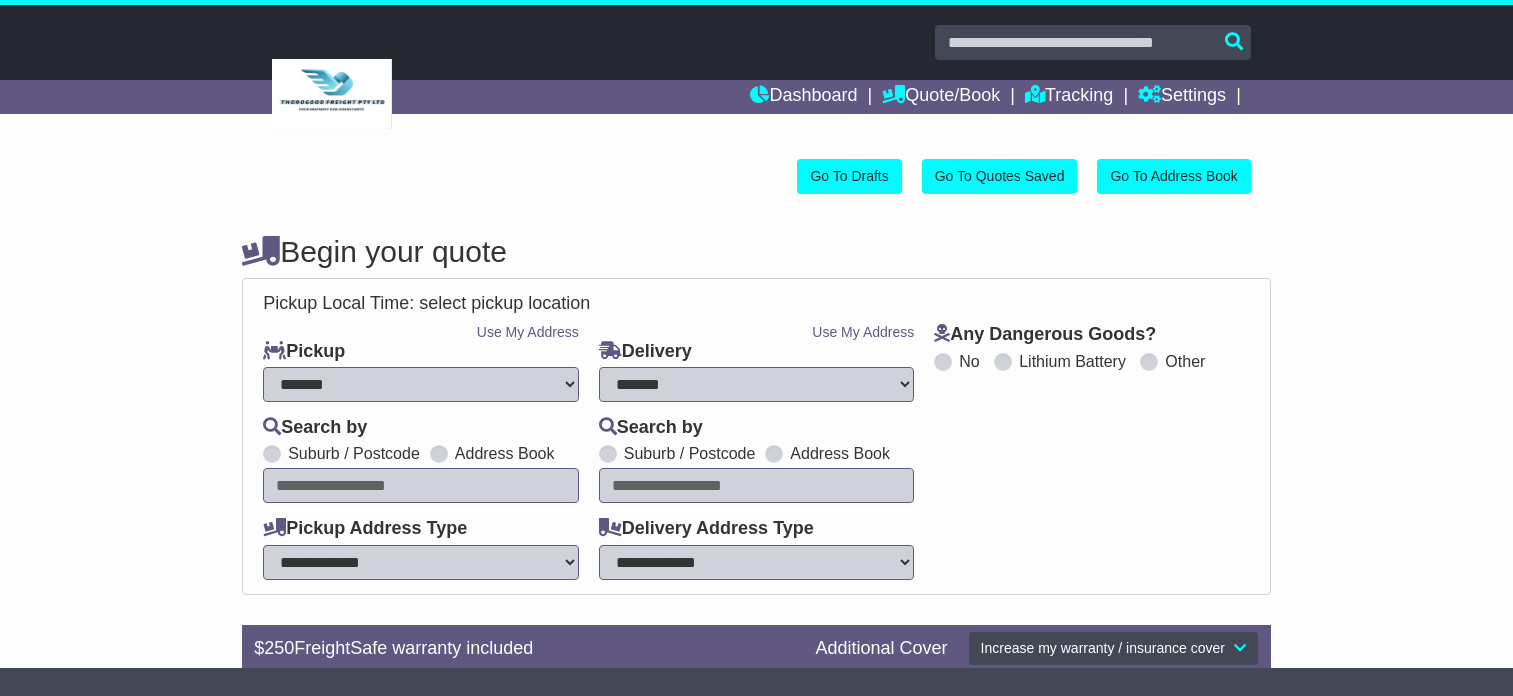 select on "**" 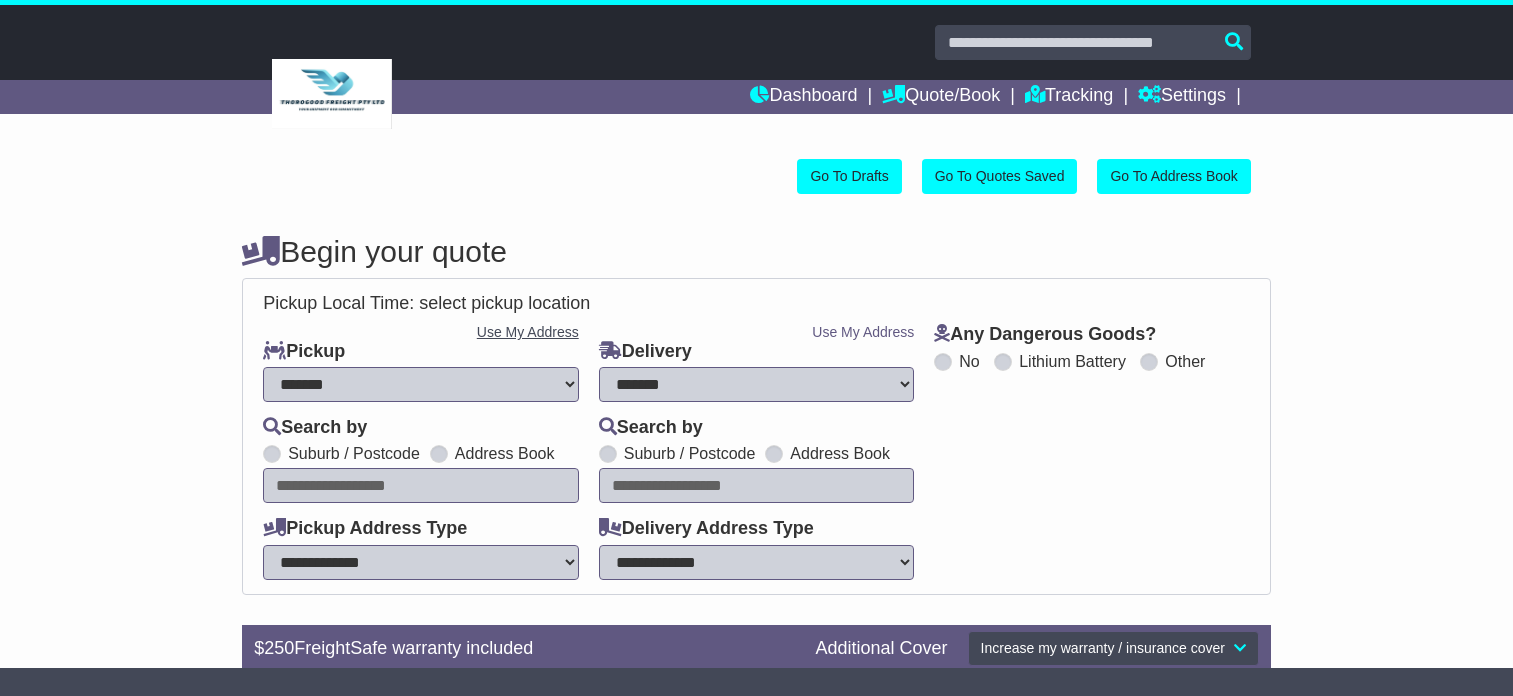 scroll, scrollTop: 0, scrollLeft: 0, axis: both 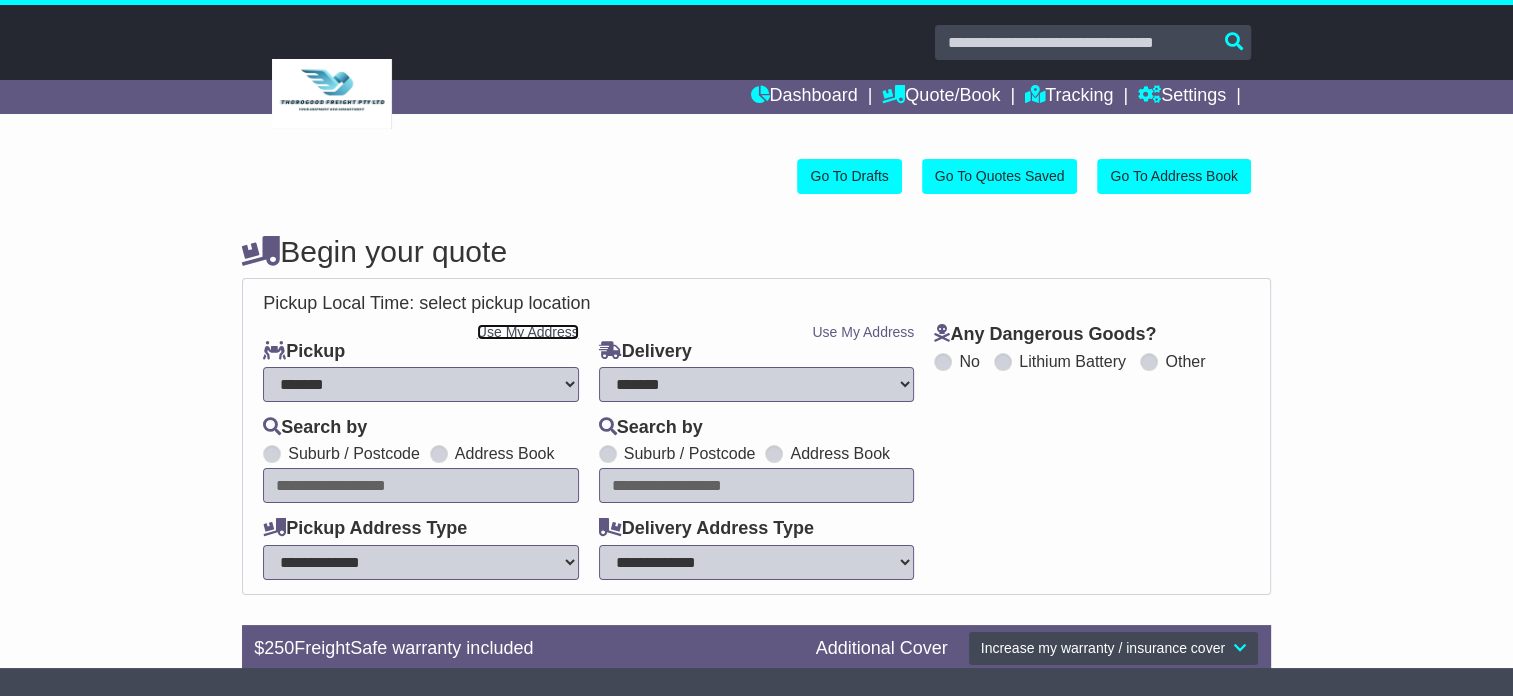 click on "Use My Address" at bounding box center (528, 332) 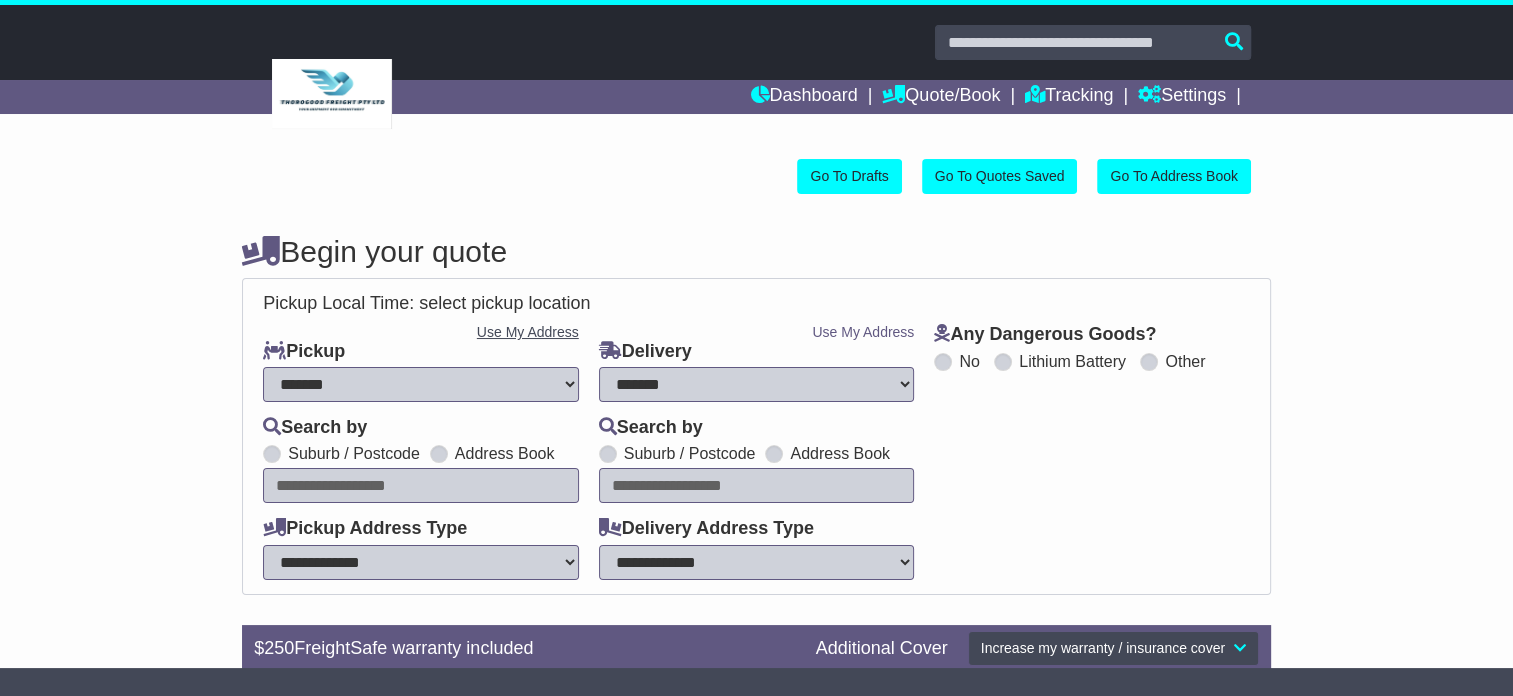 type on "**********" 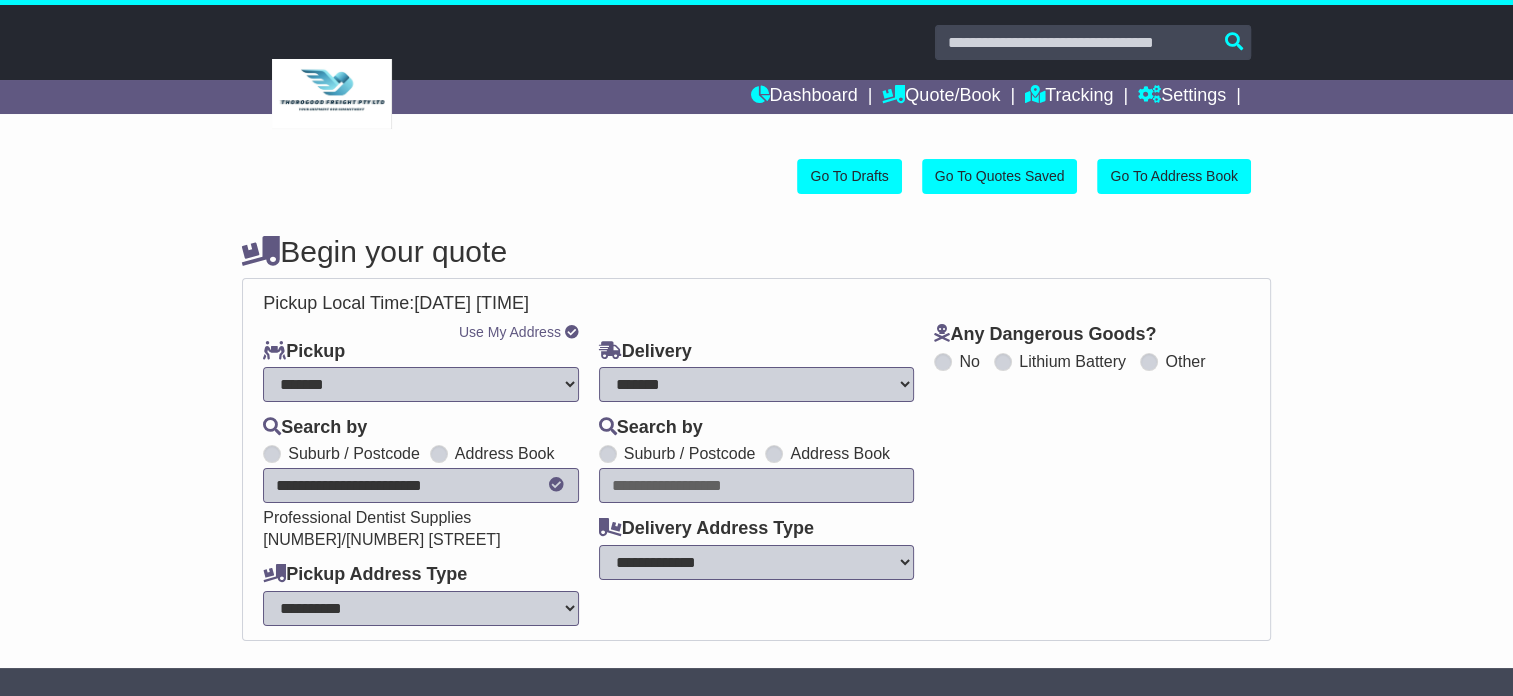 click at bounding box center (757, 485) 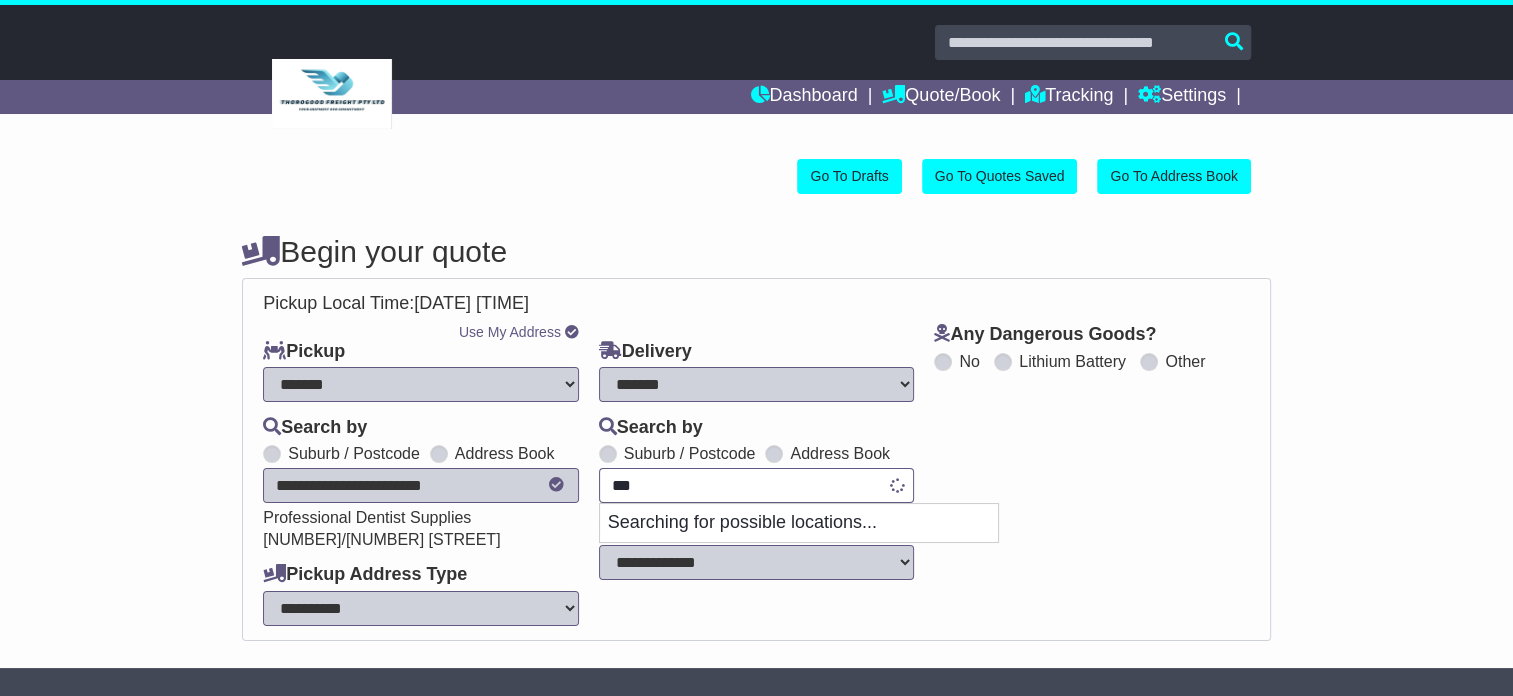 type on "****" 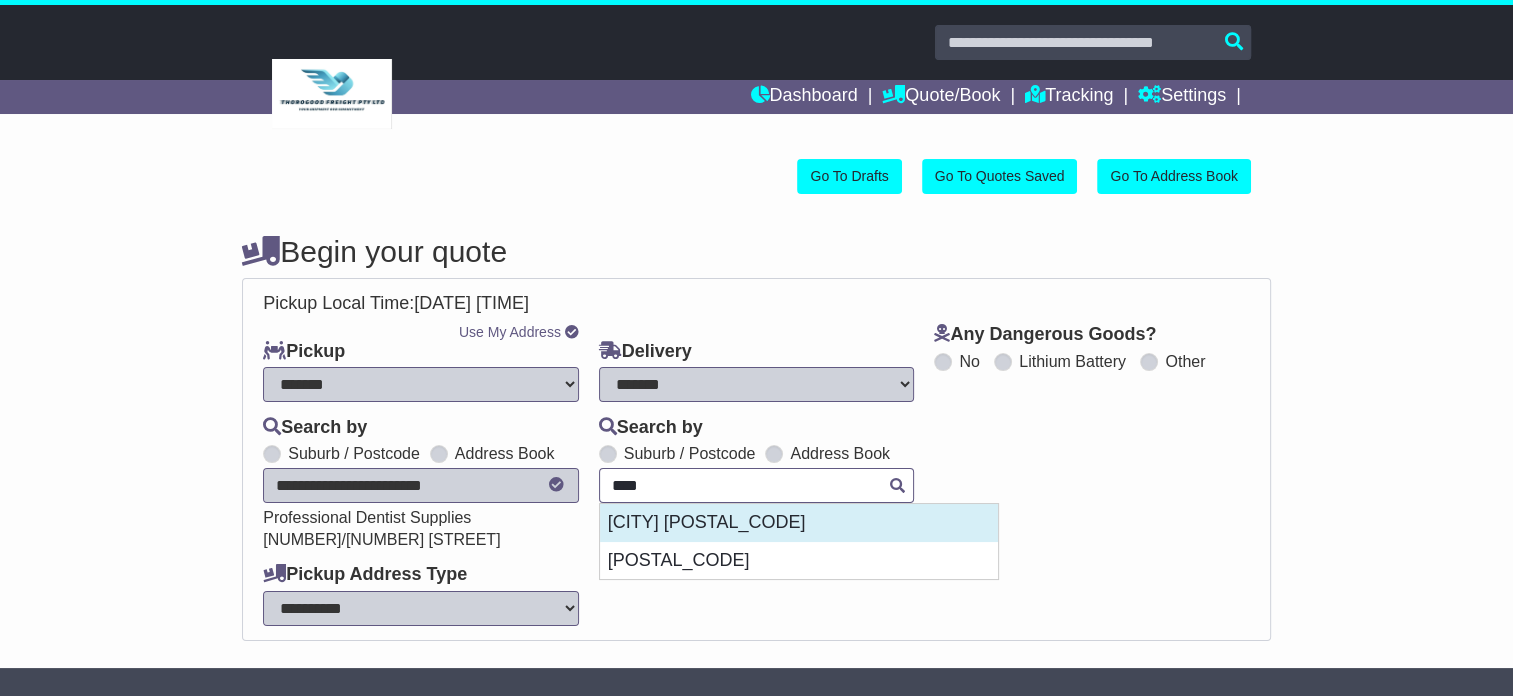 click on "BALCATTA 6021" at bounding box center (799, 523) 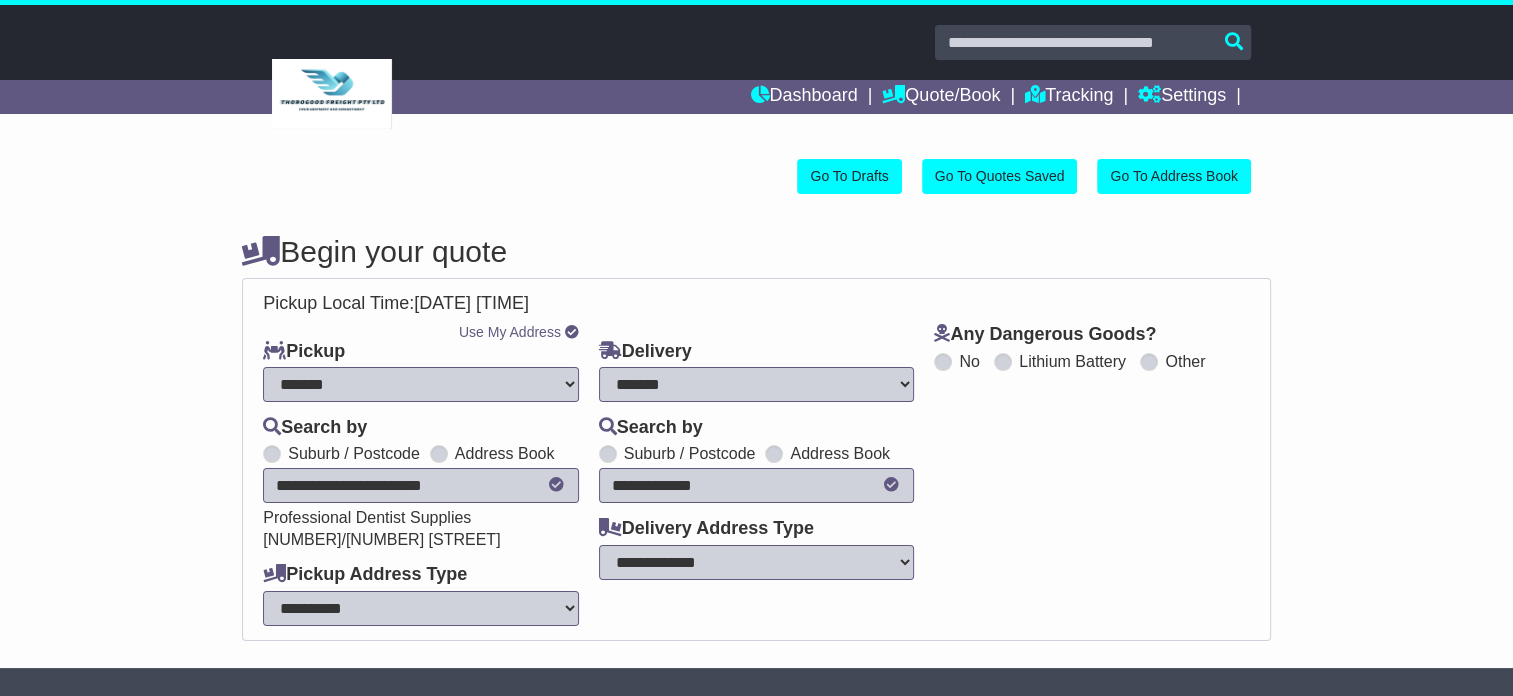 type on "**********" 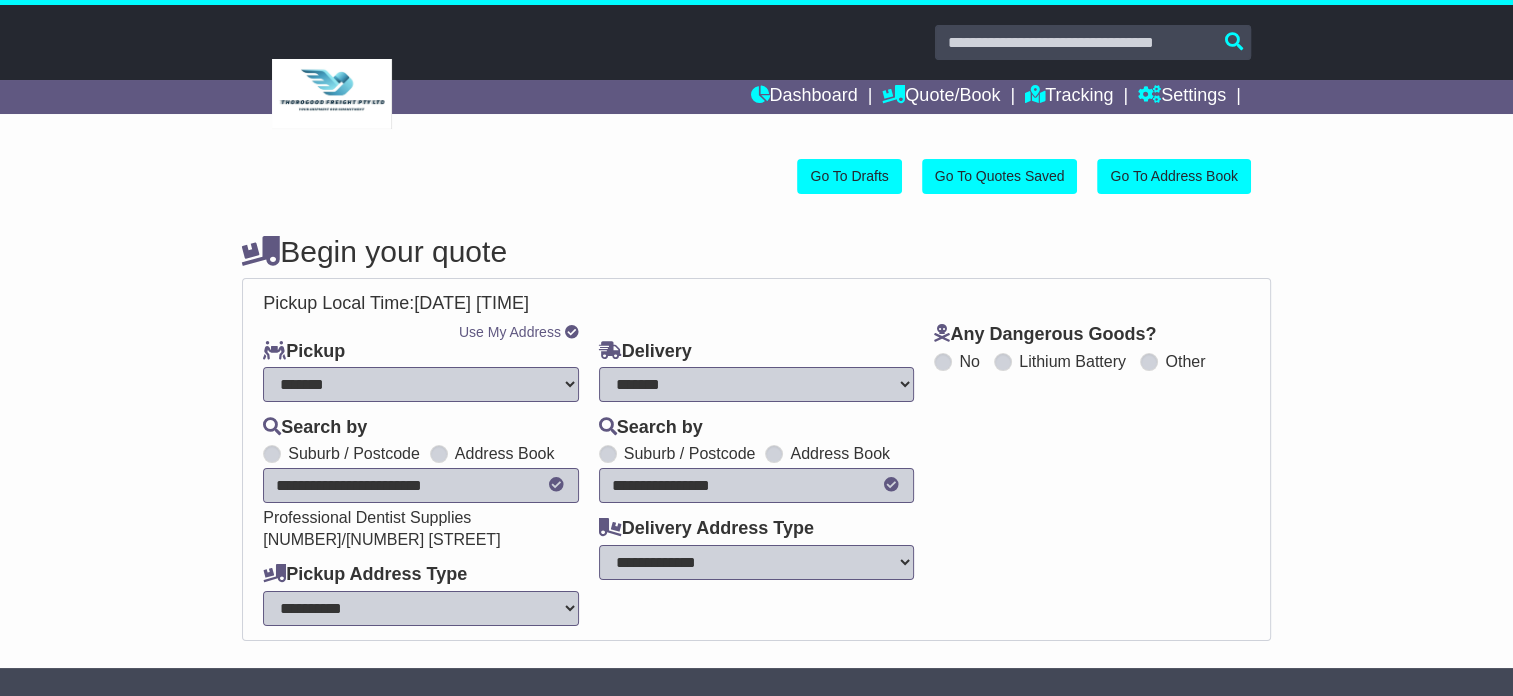 click on "**********" at bounding box center [757, 562] 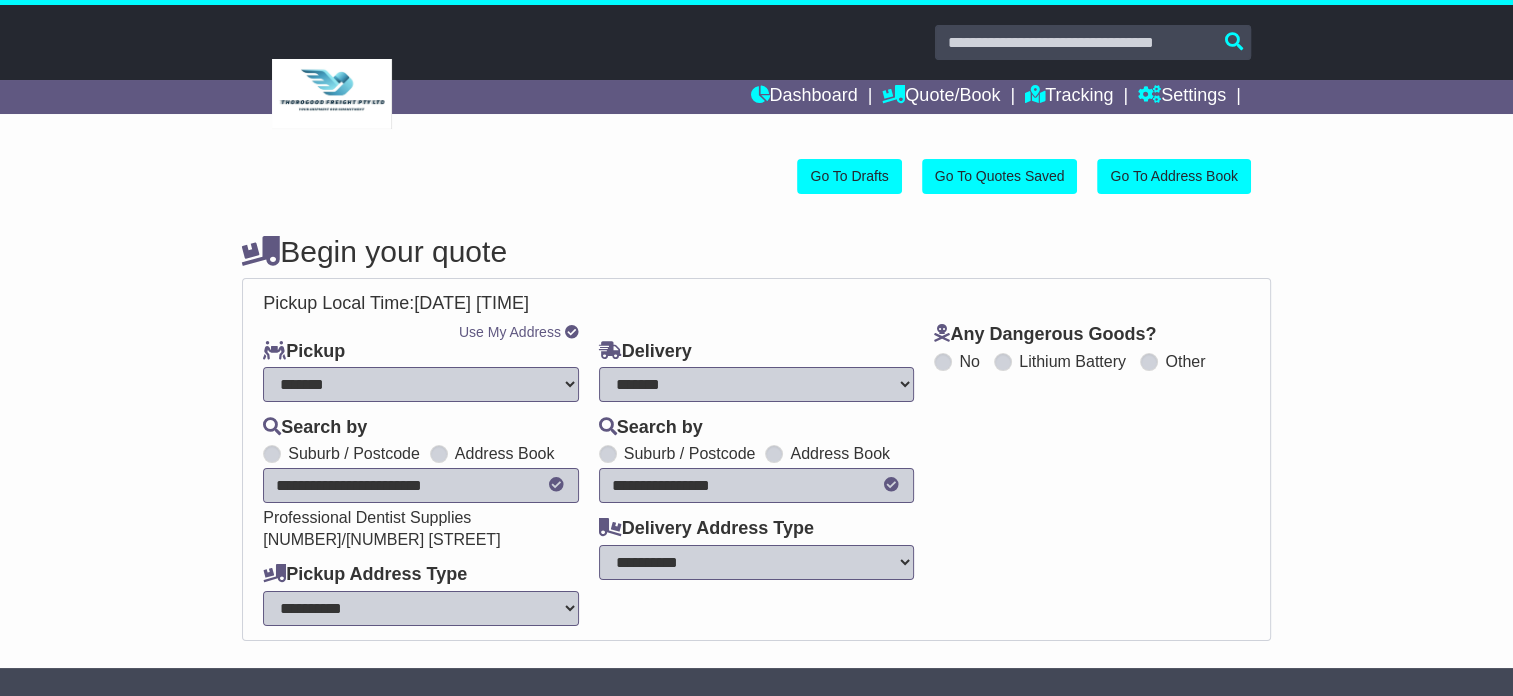 click on "**********" at bounding box center (757, 562) 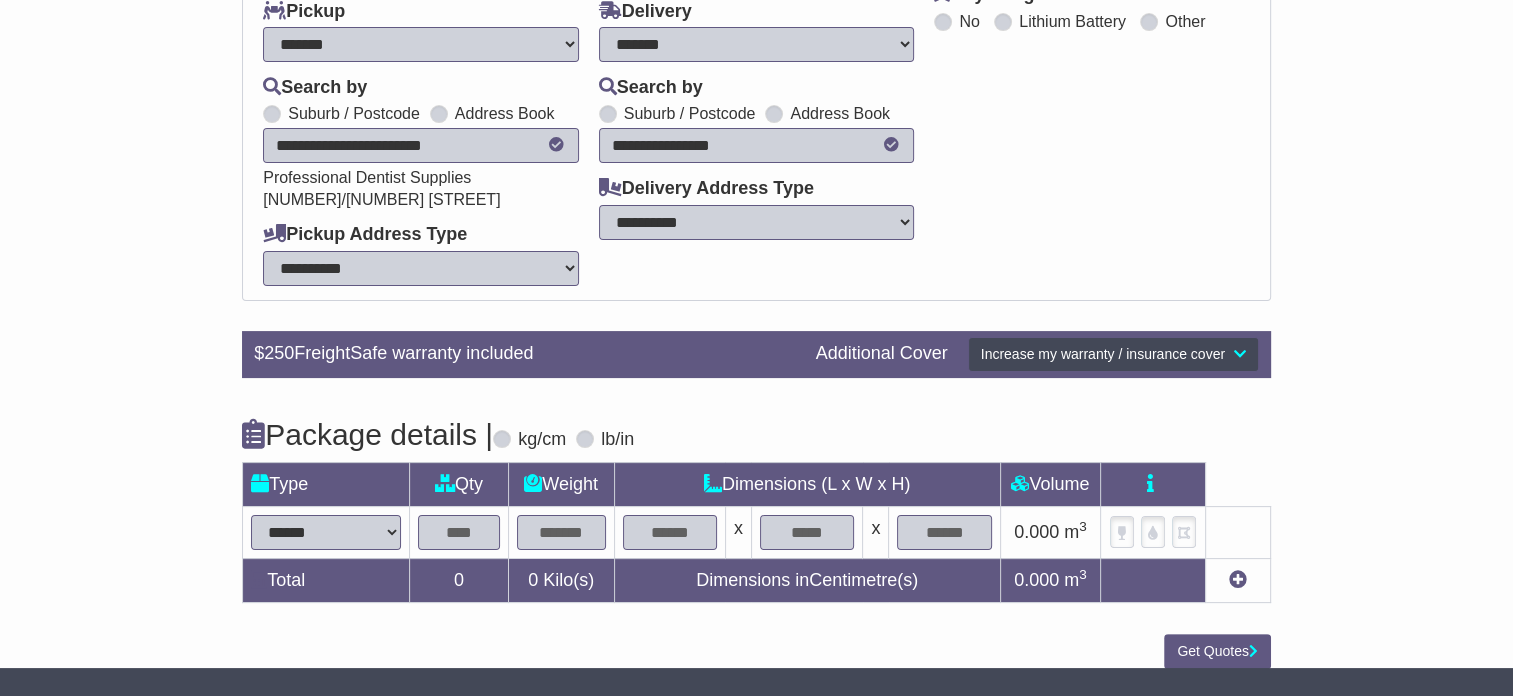 scroll, scrollTop: 360, scrollLeft: 0, axis: vertical 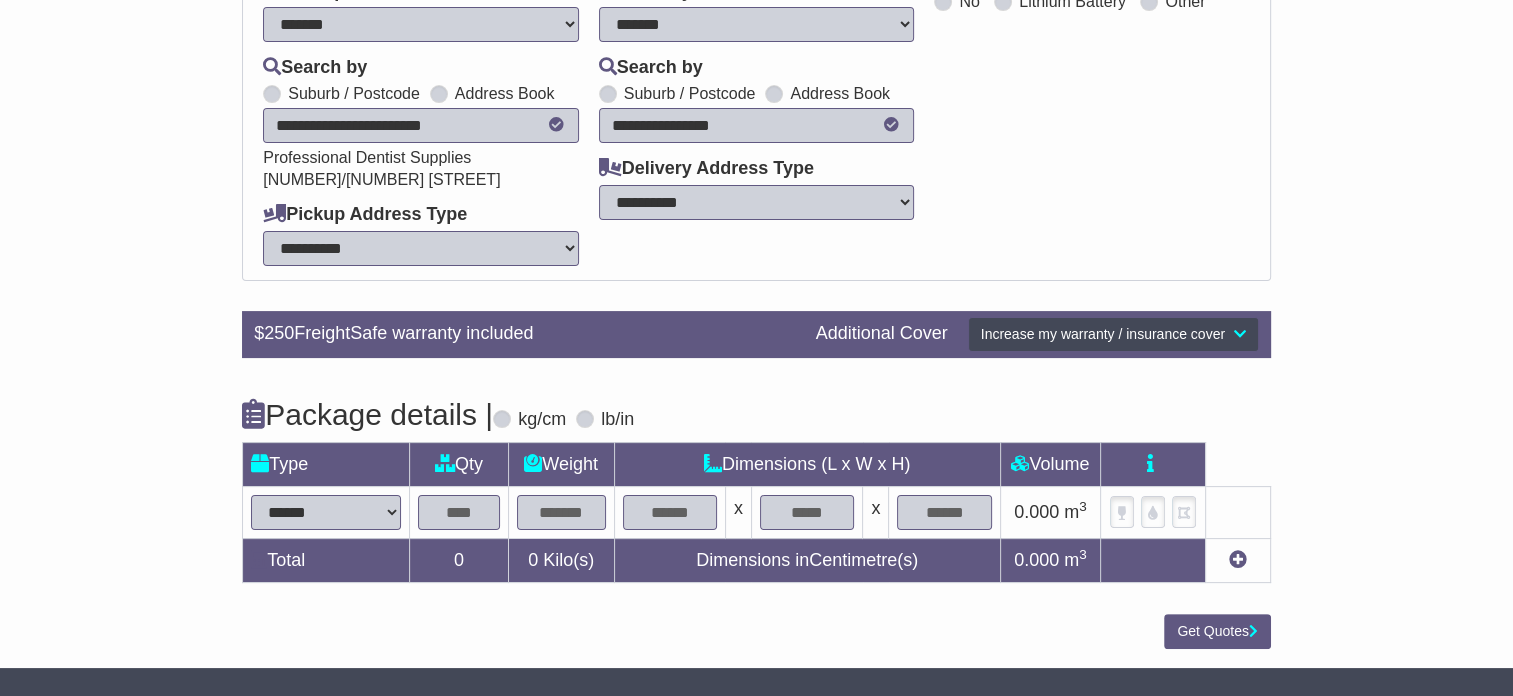 click on "****** ****** *** ******** ***** **** **** ****** *** *******" at bounding box center [326, 512] 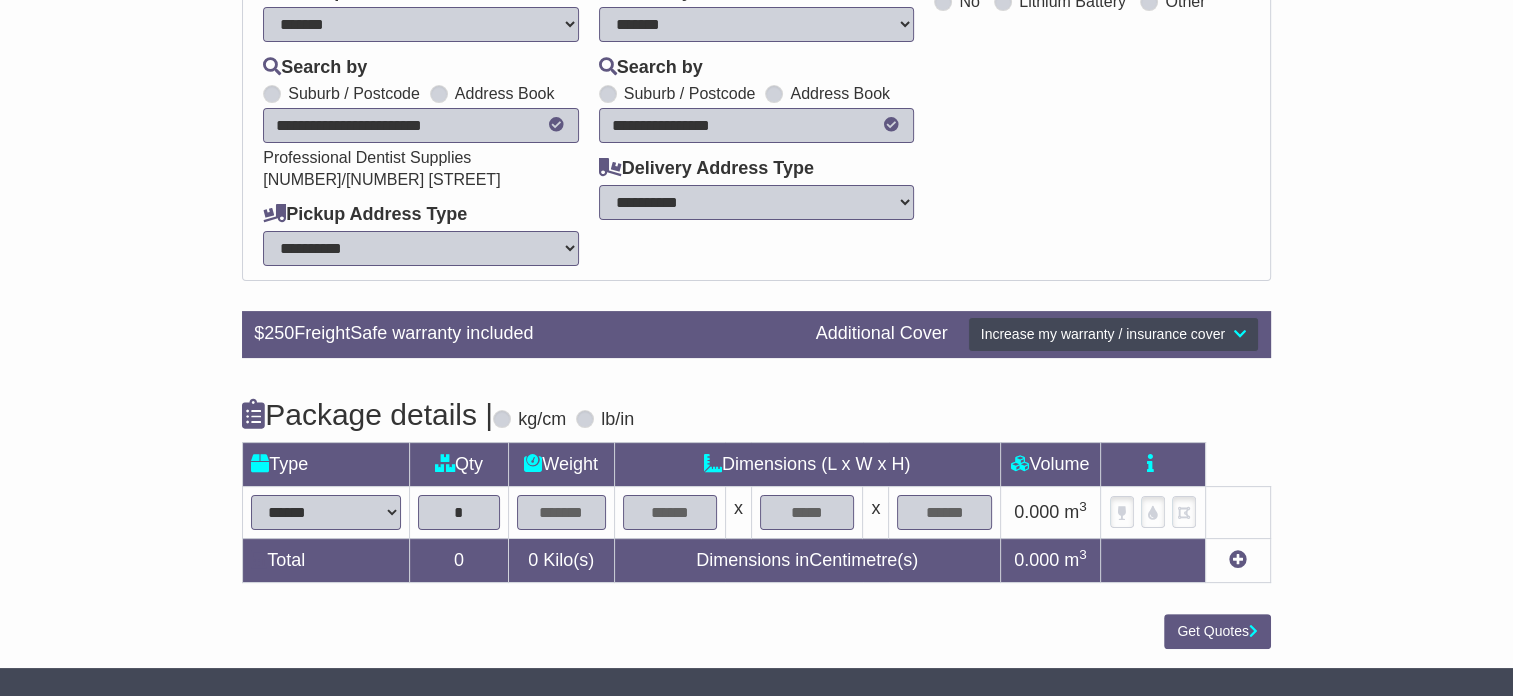 type on "*" 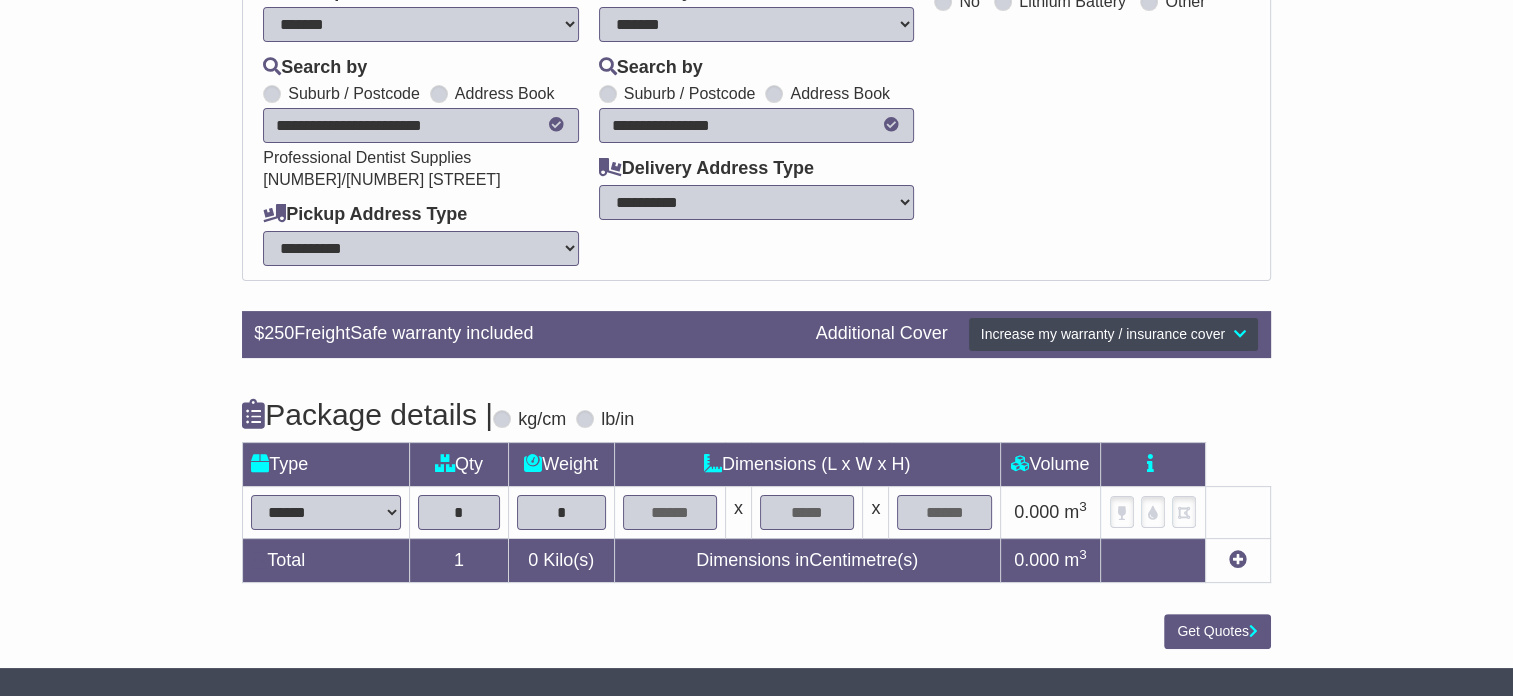 type on "*" 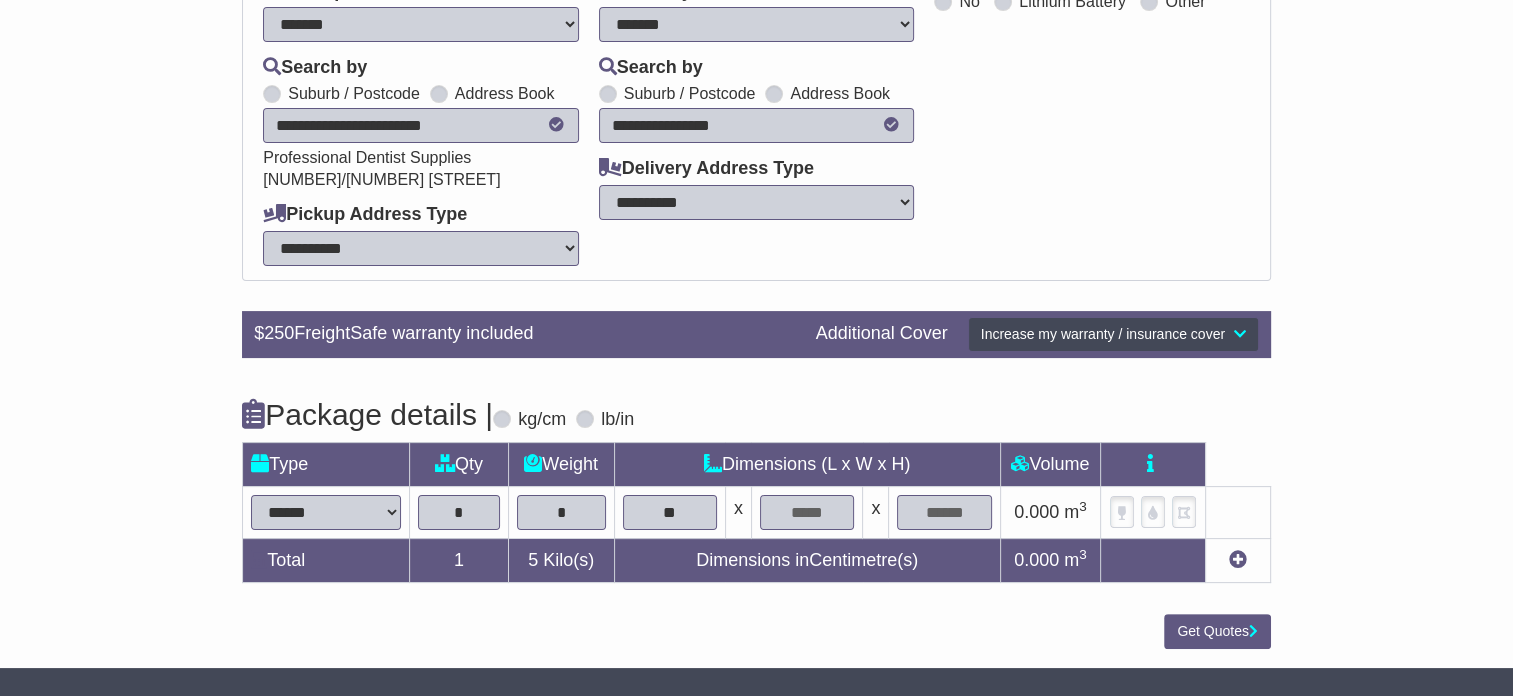 type on "**" 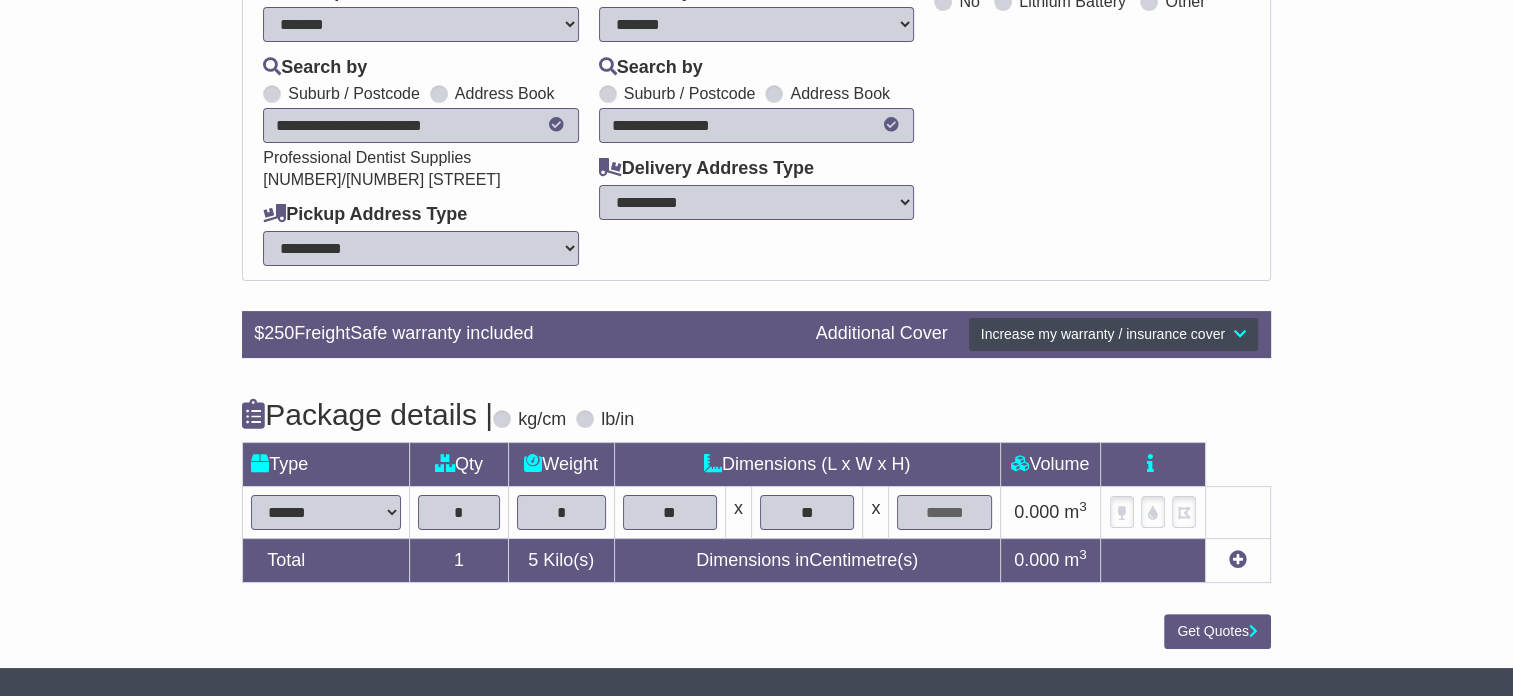 type on "**" 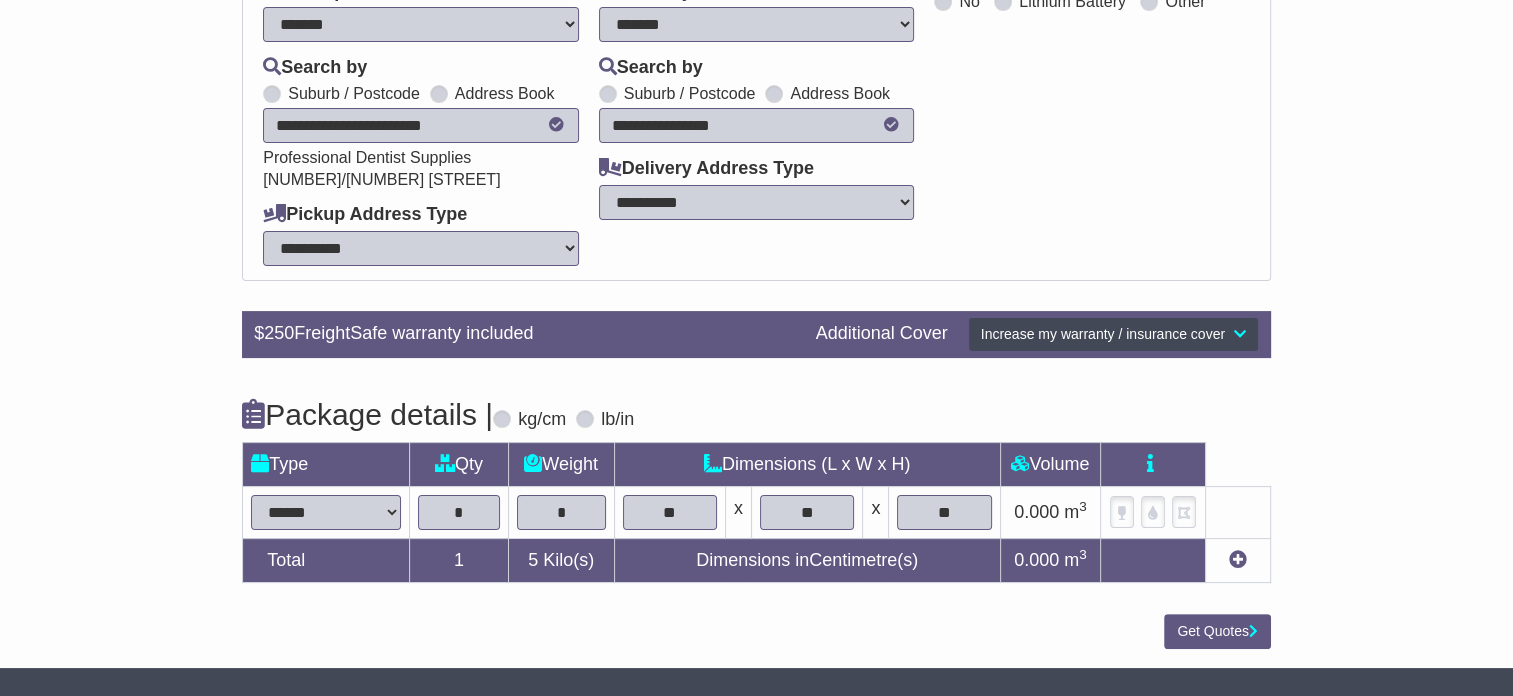 type on "**" 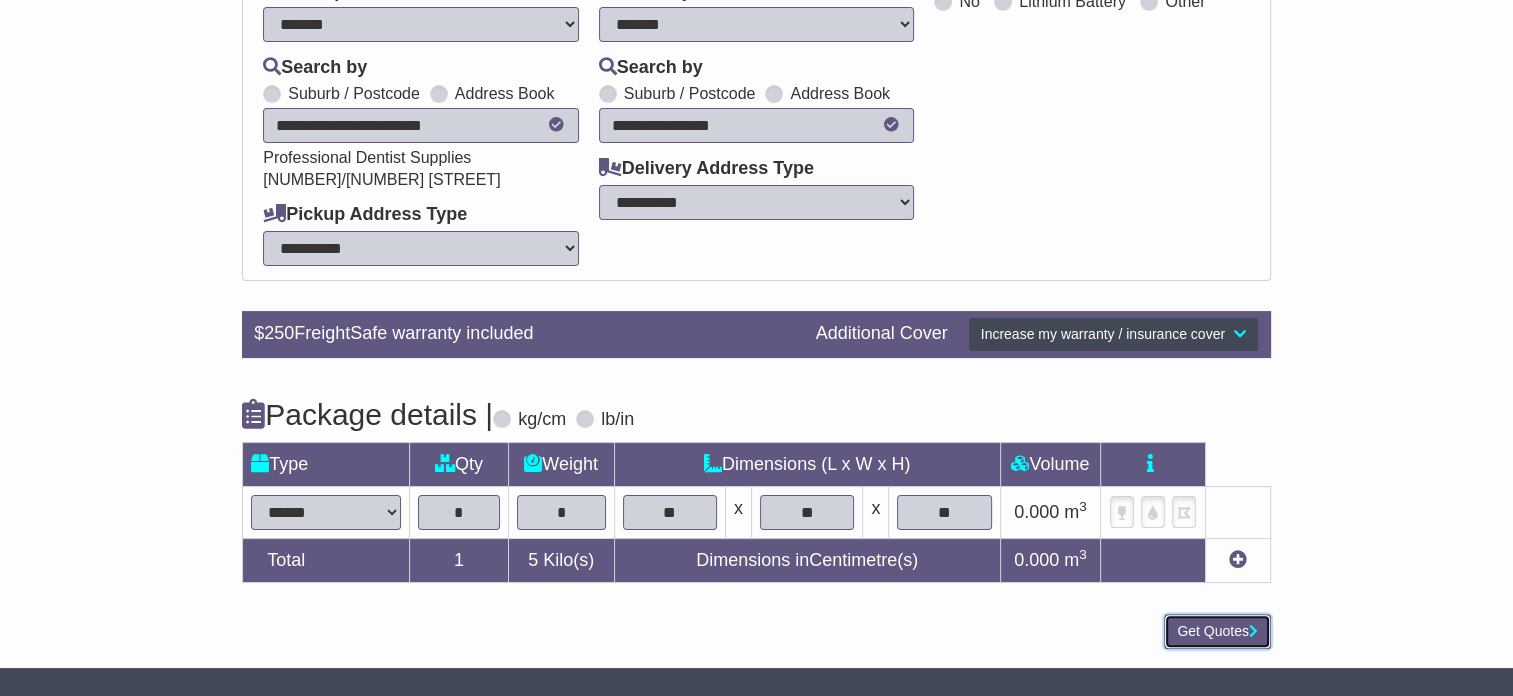 type 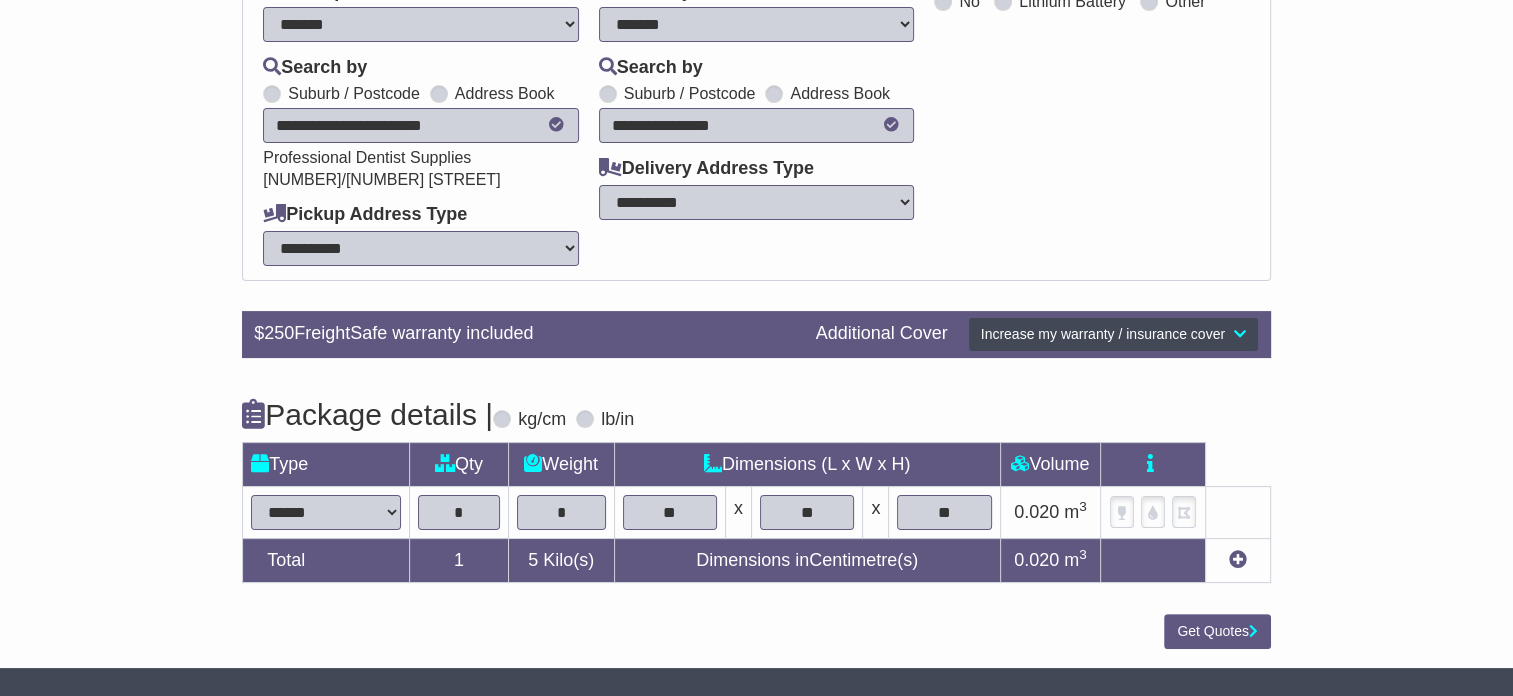 click at bounding box center (1238, 559) 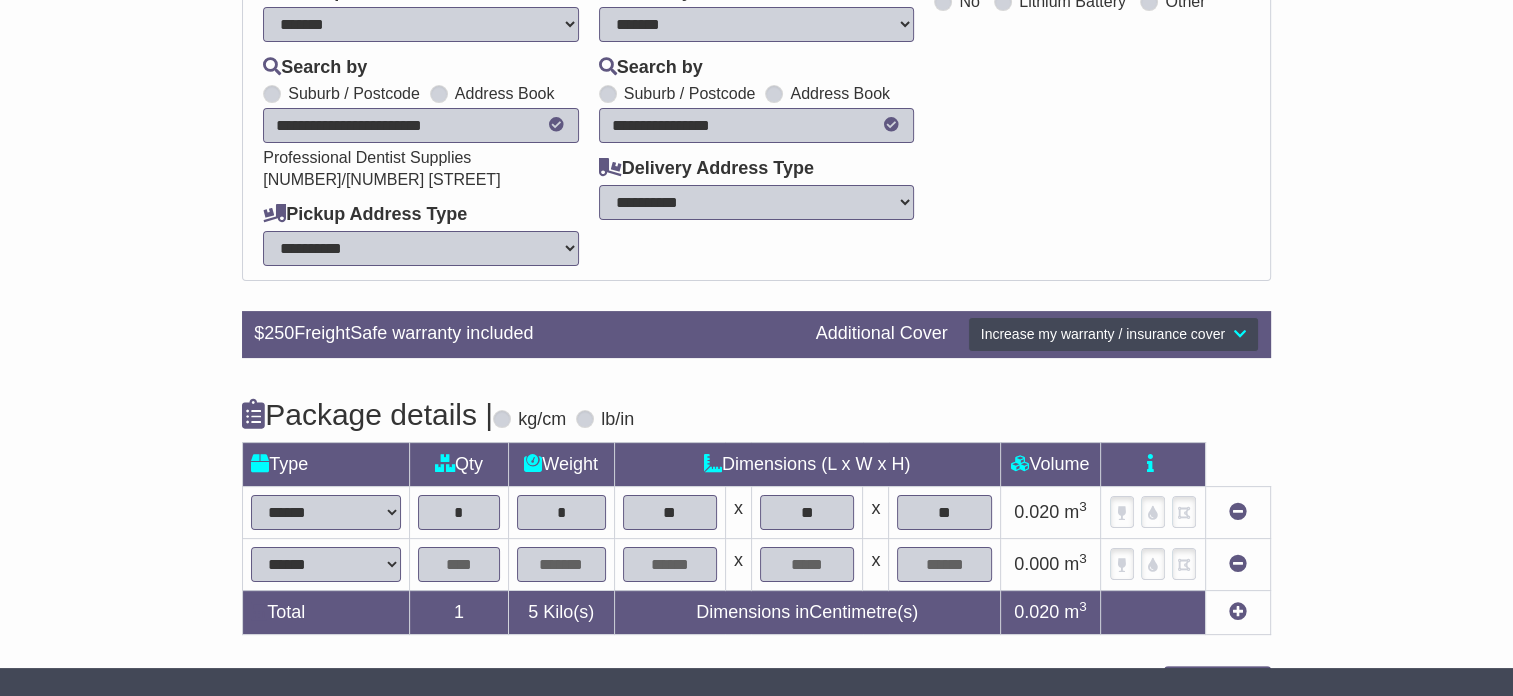 click at bounding box center [1238, 611] 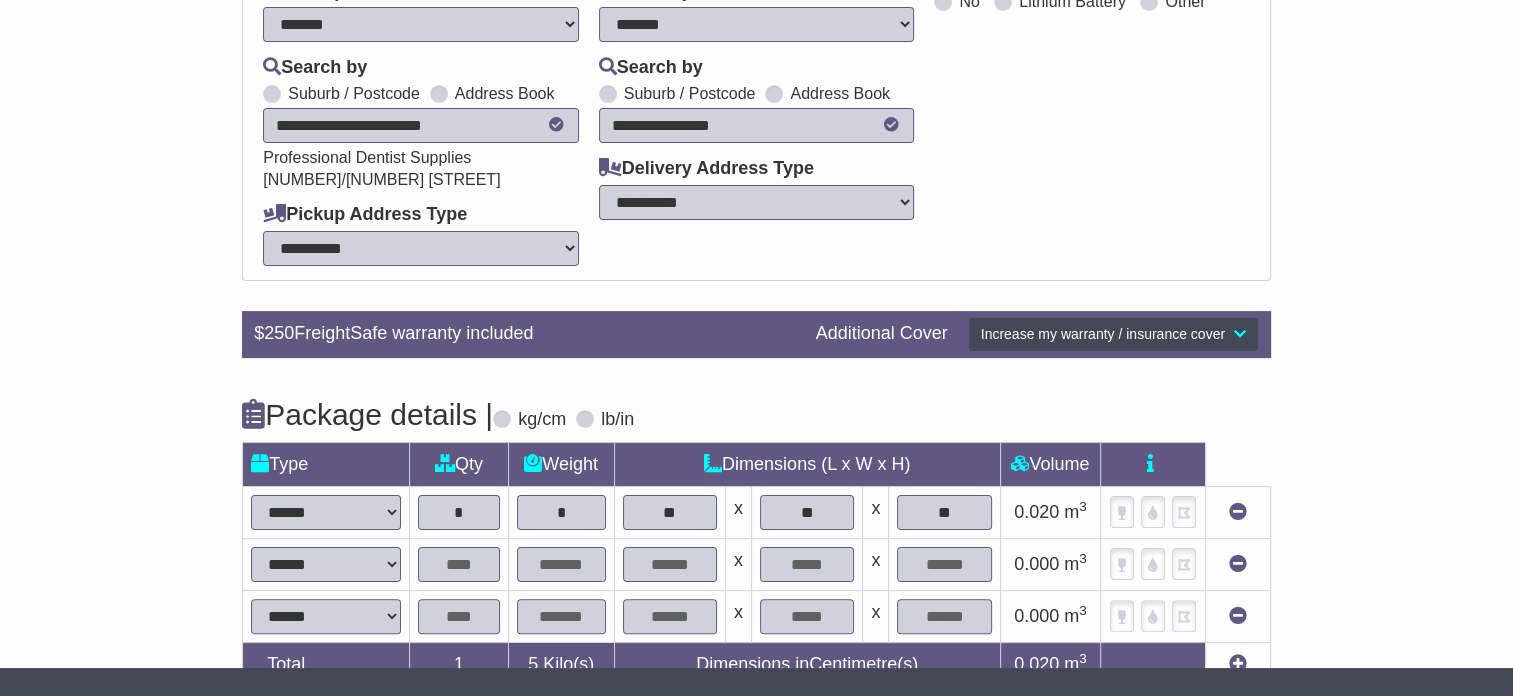 click at bounding box center [458, 564] 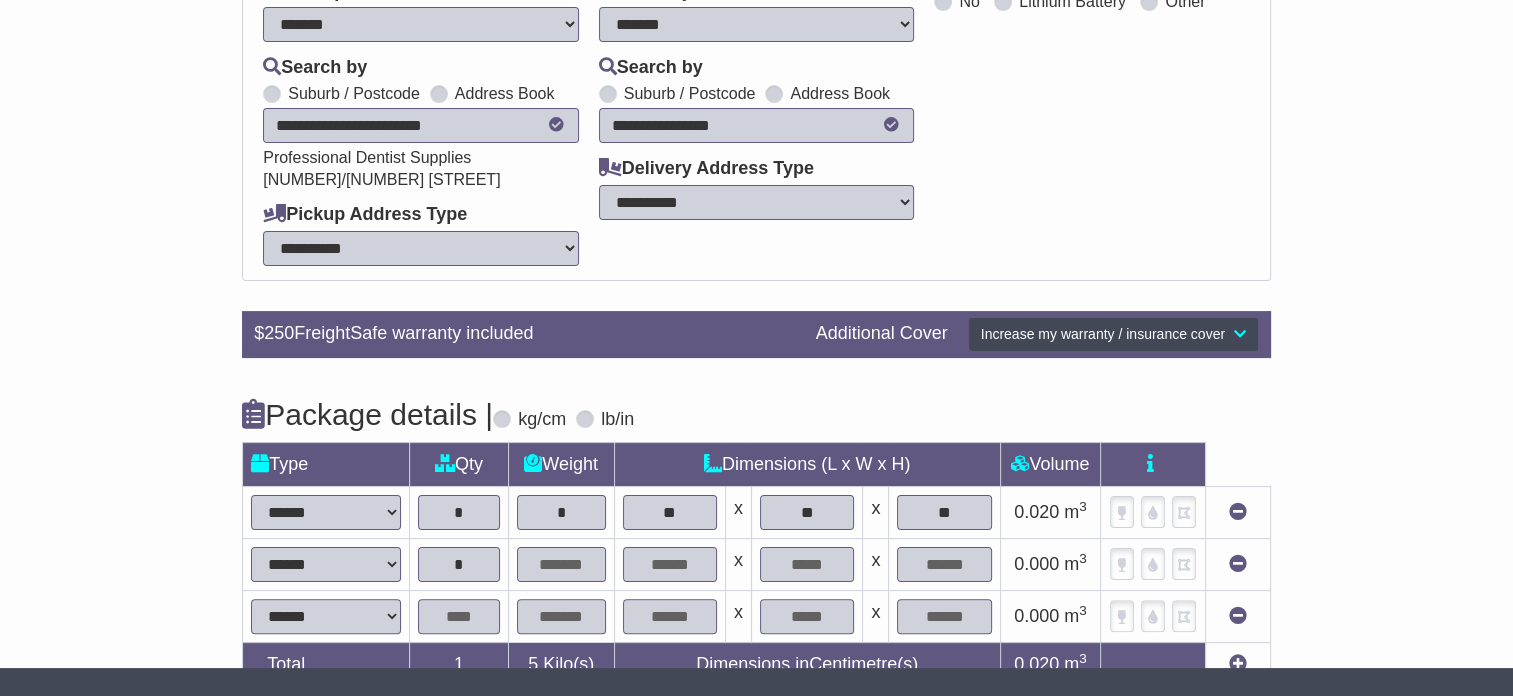 type on "*" 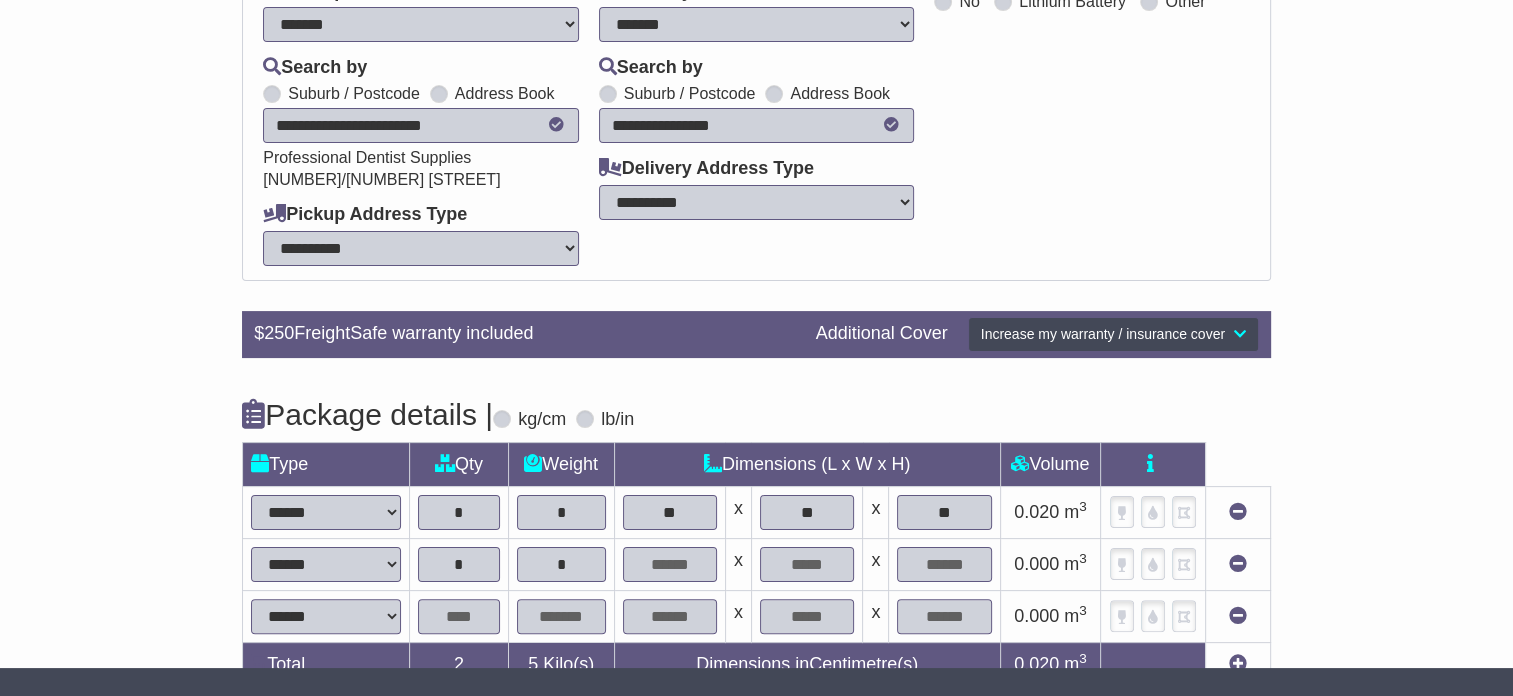 type on "*" 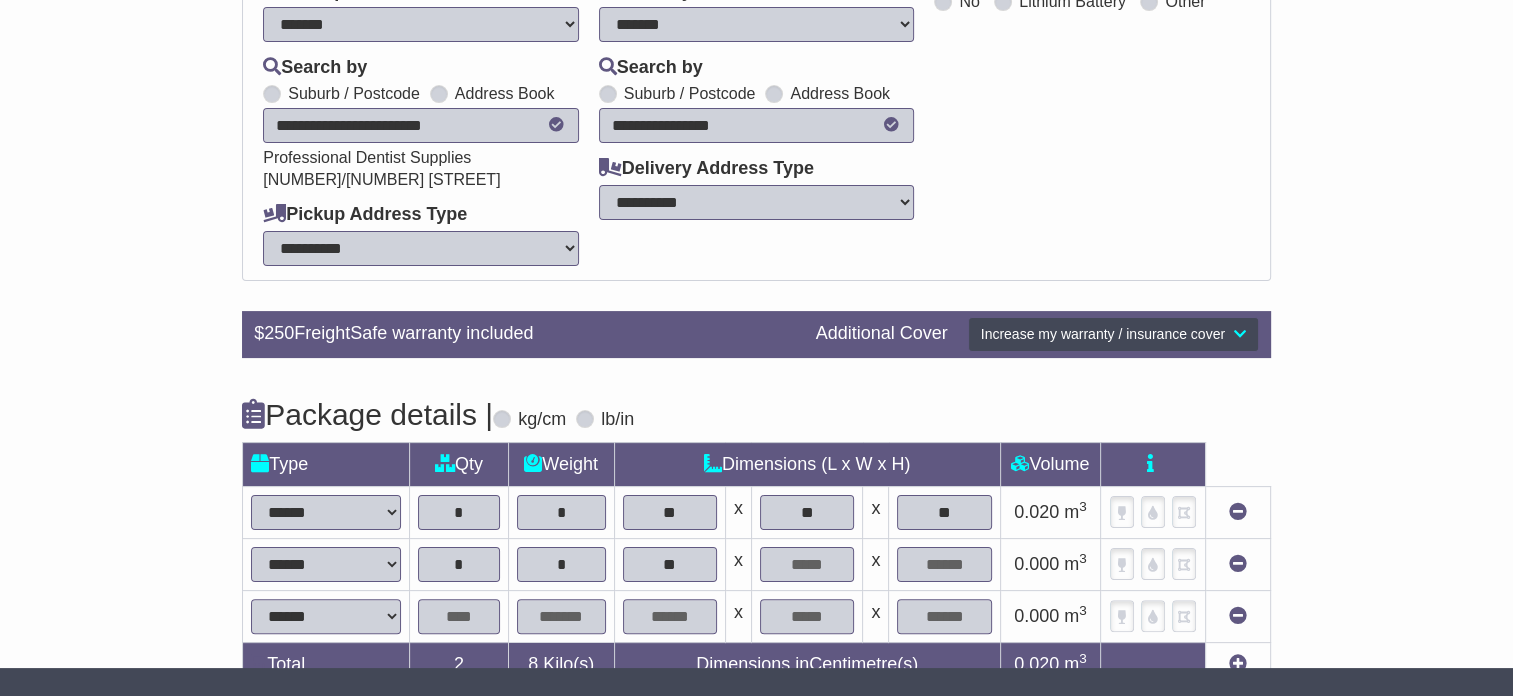 type on "**" 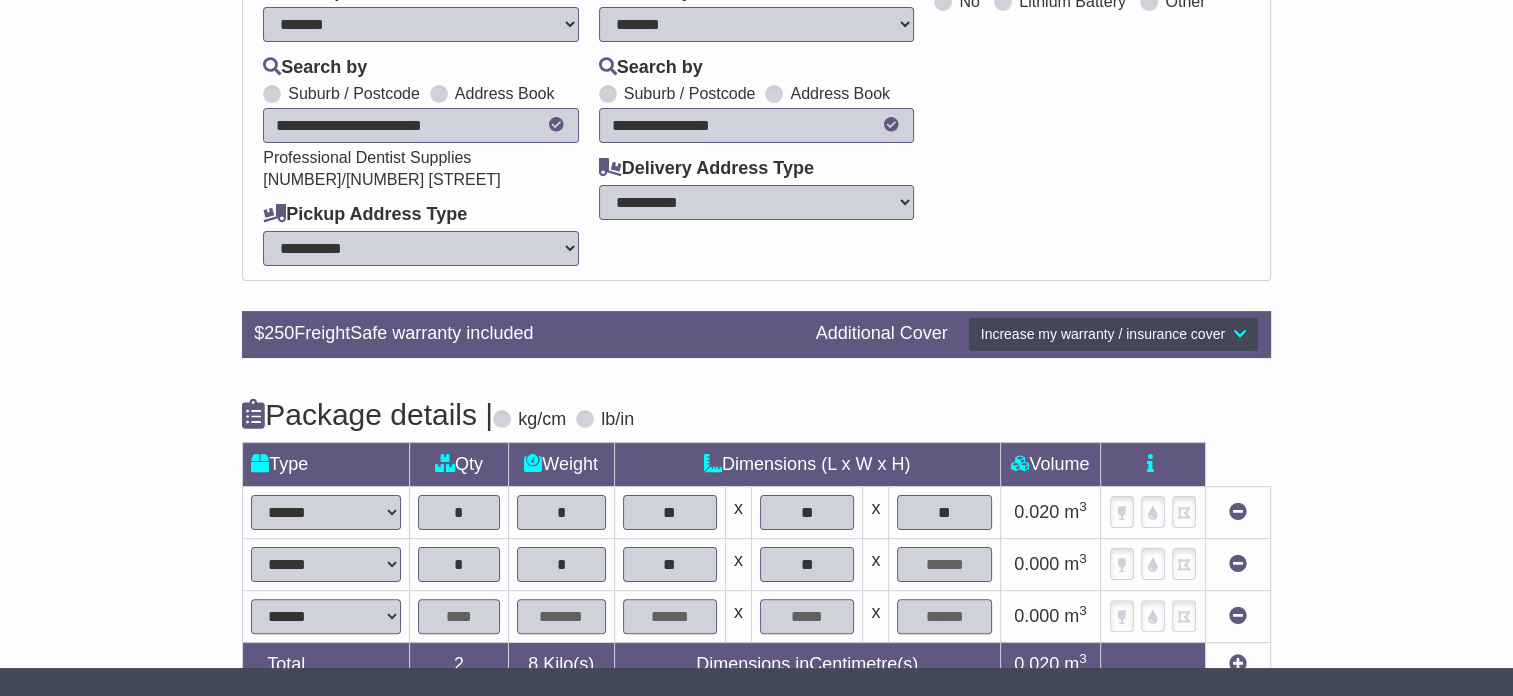 type on "**" 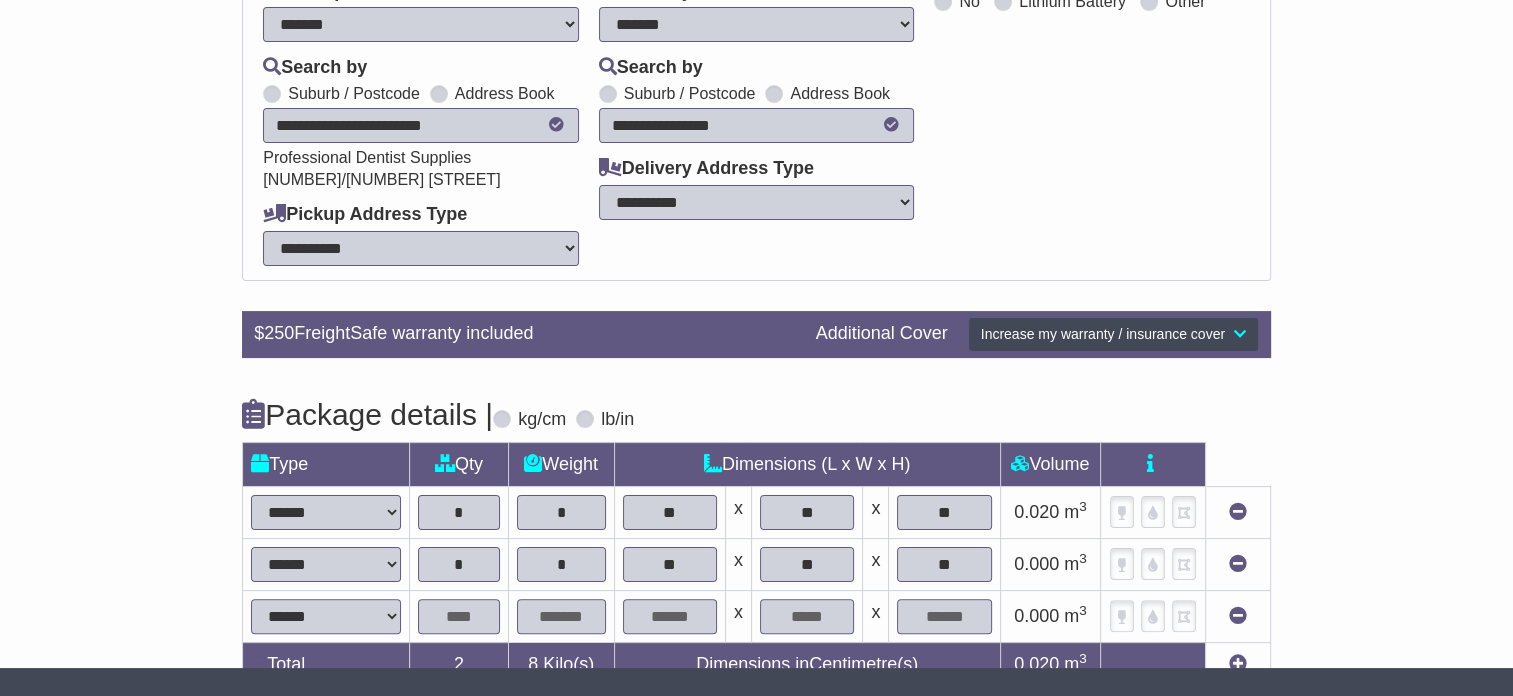 type on "**" 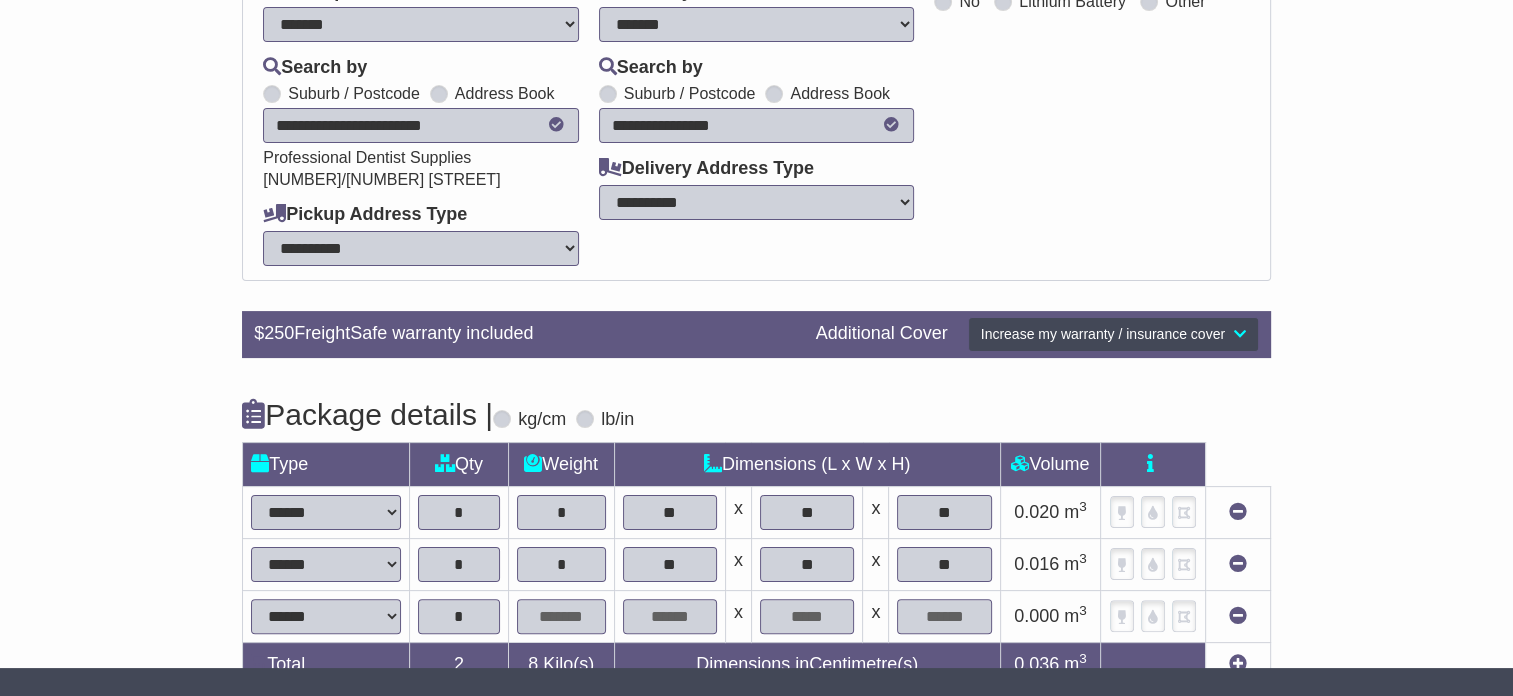 type on "*" 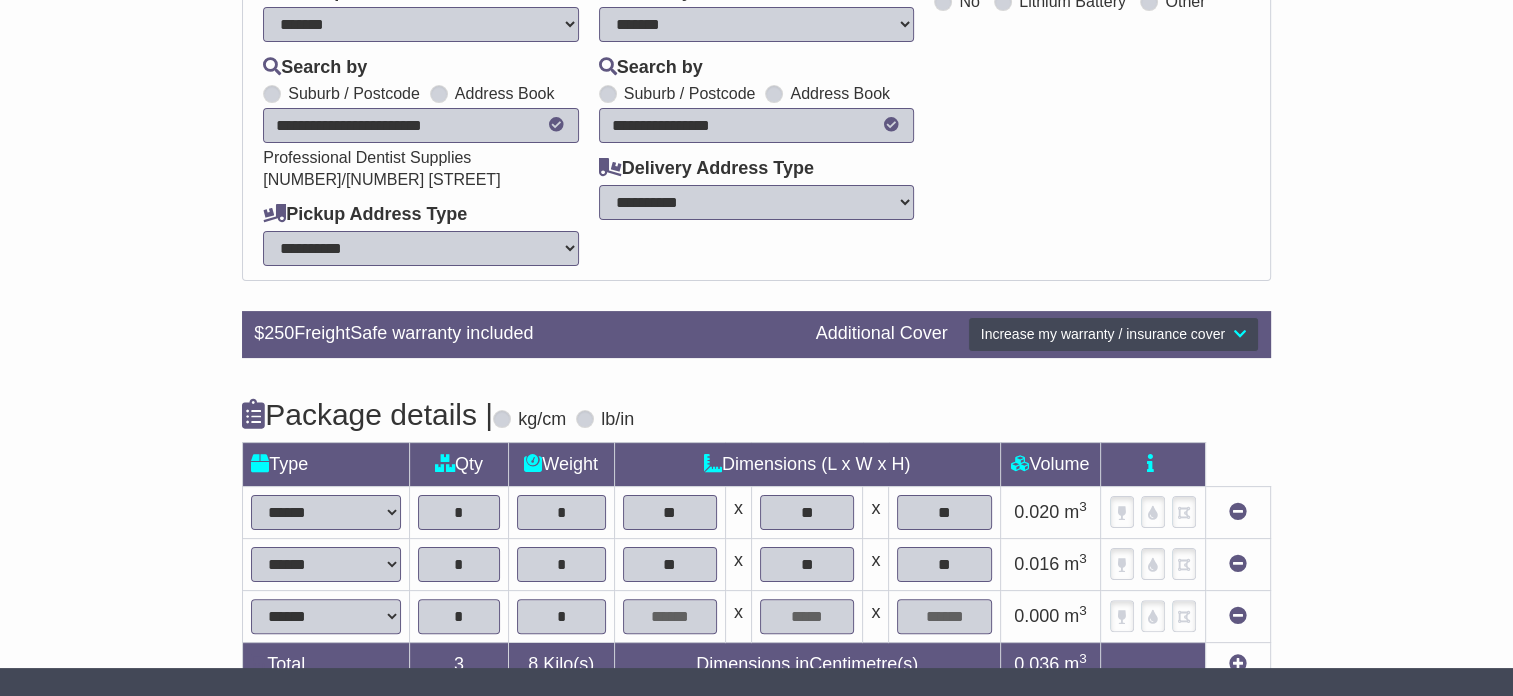 type on "*" 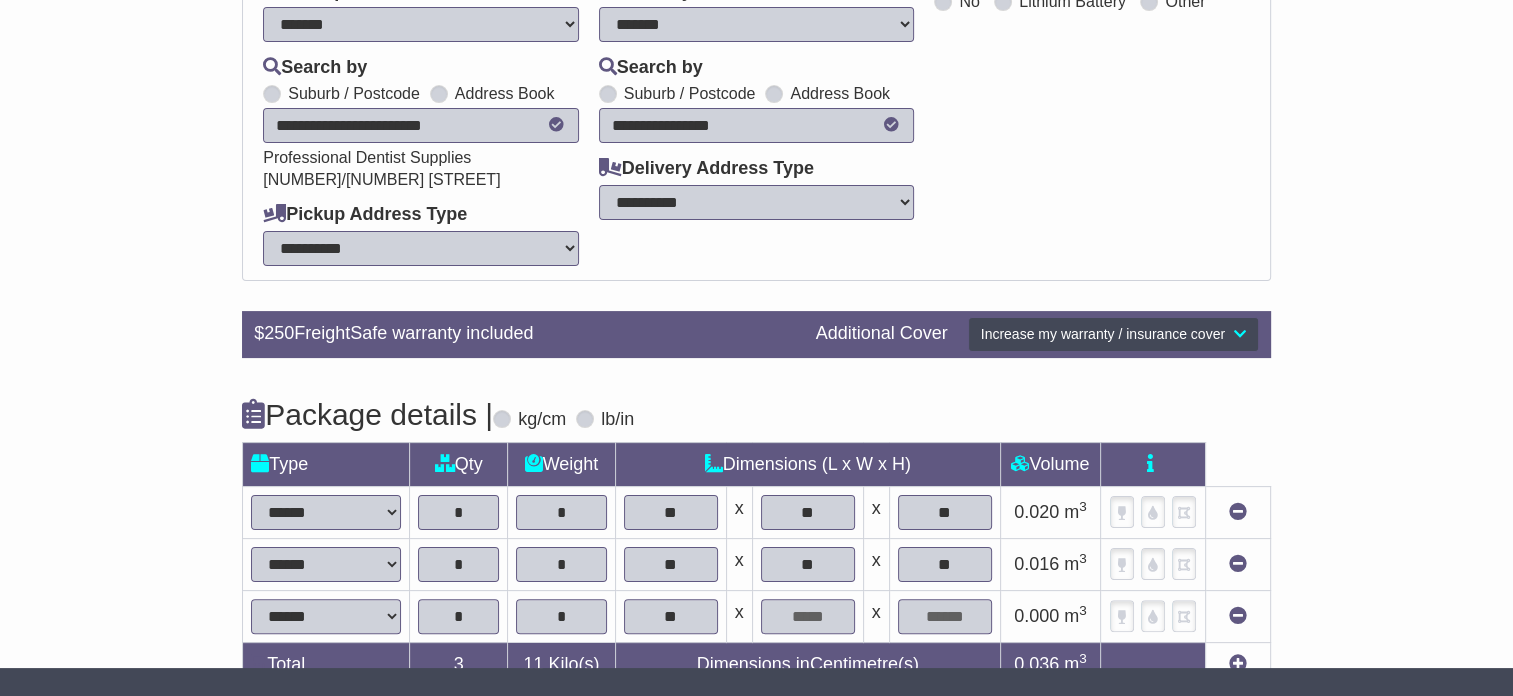 type on "**" 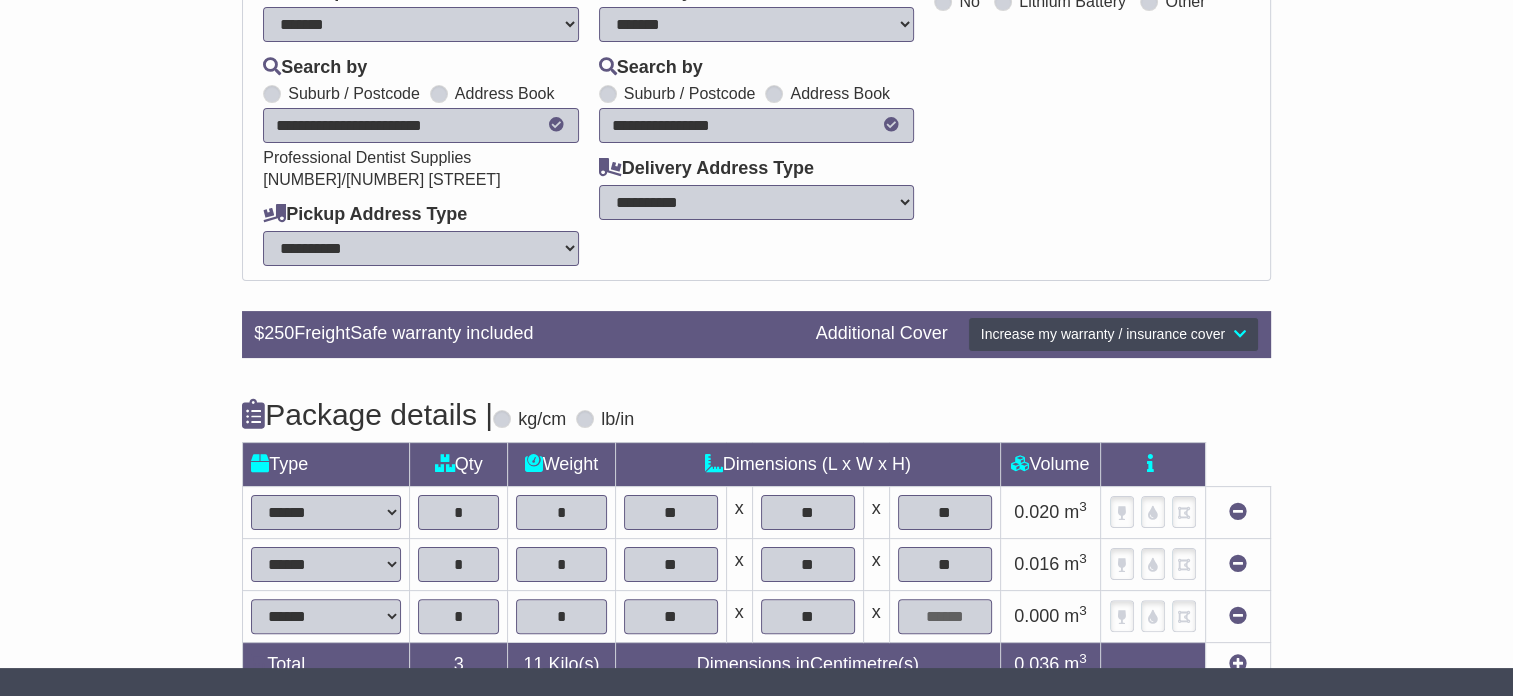 type on "**" 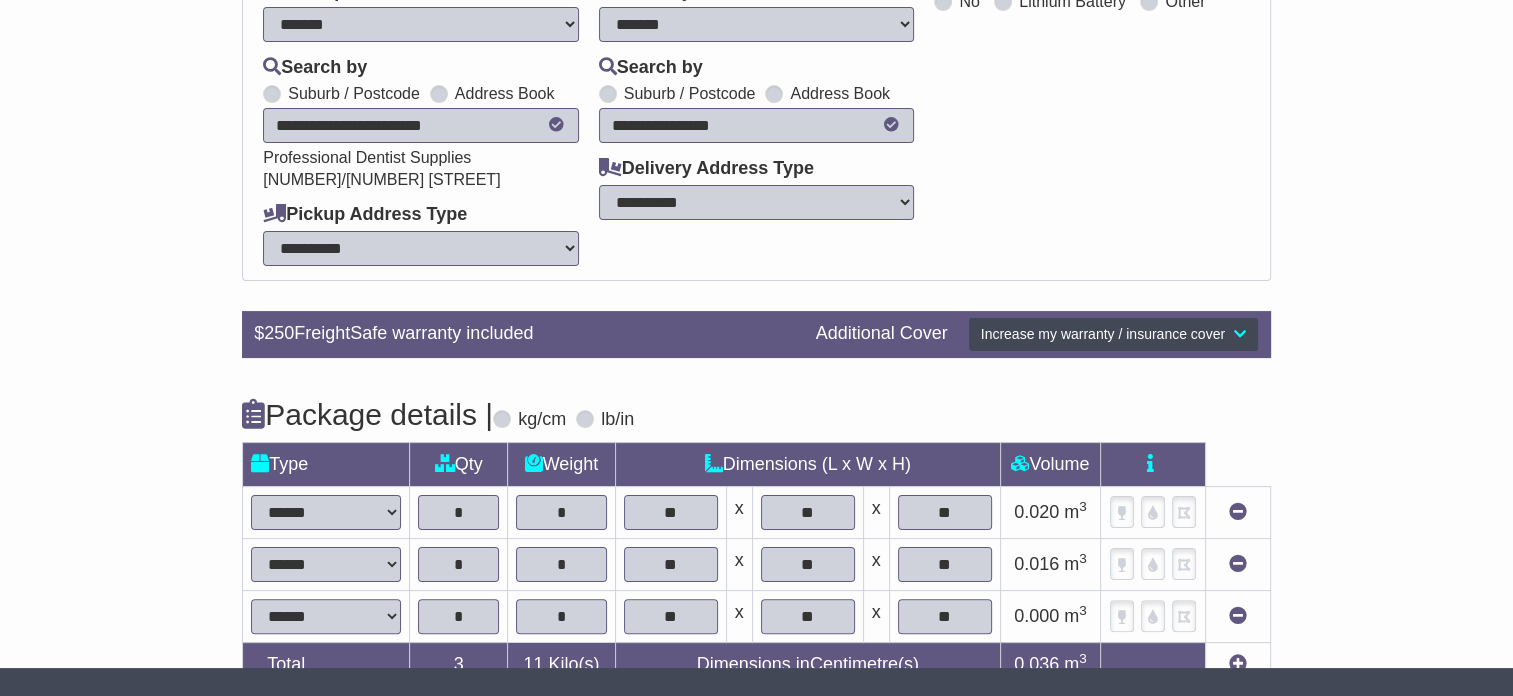 type on "**" 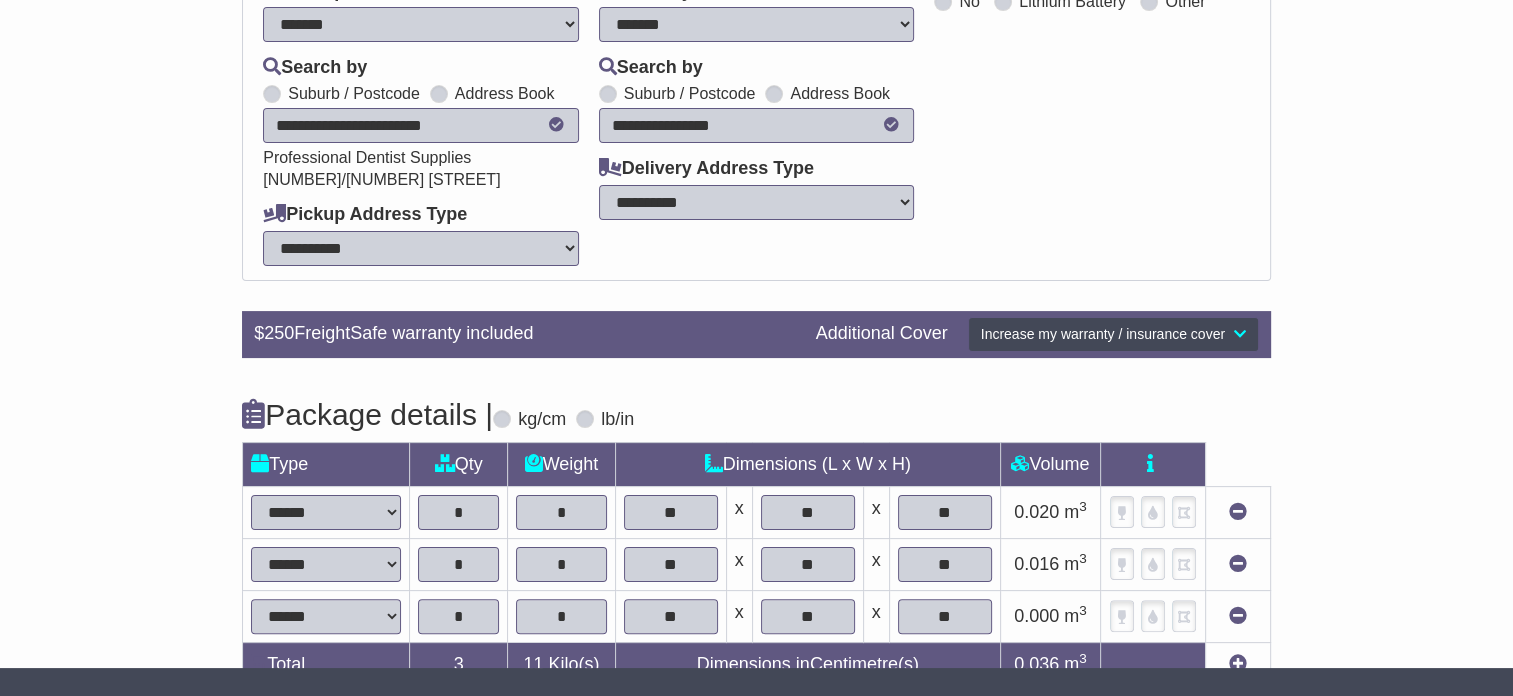 scroll, scrollTop: 464, scrollLeft: 0, axis: vertical 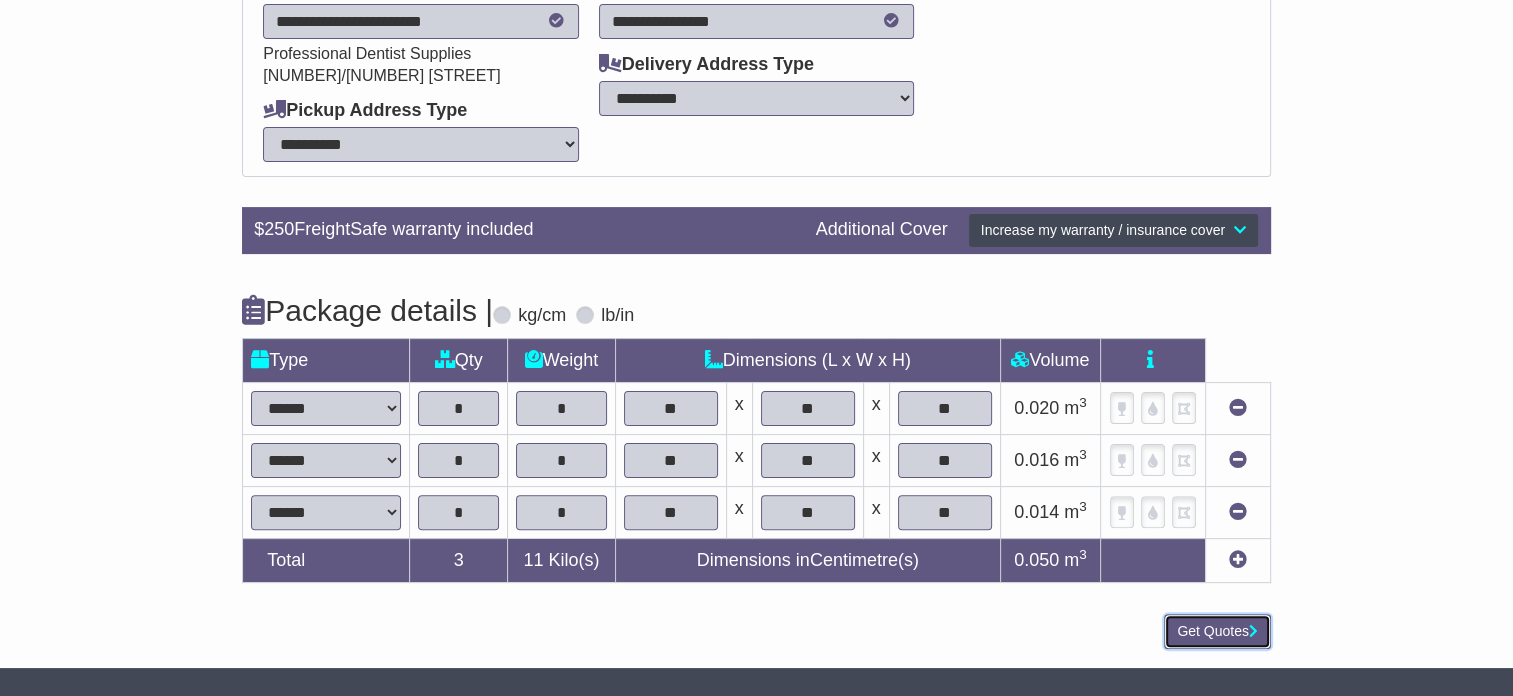 click on "Get Quotes" at bounding box center (1217, 631) 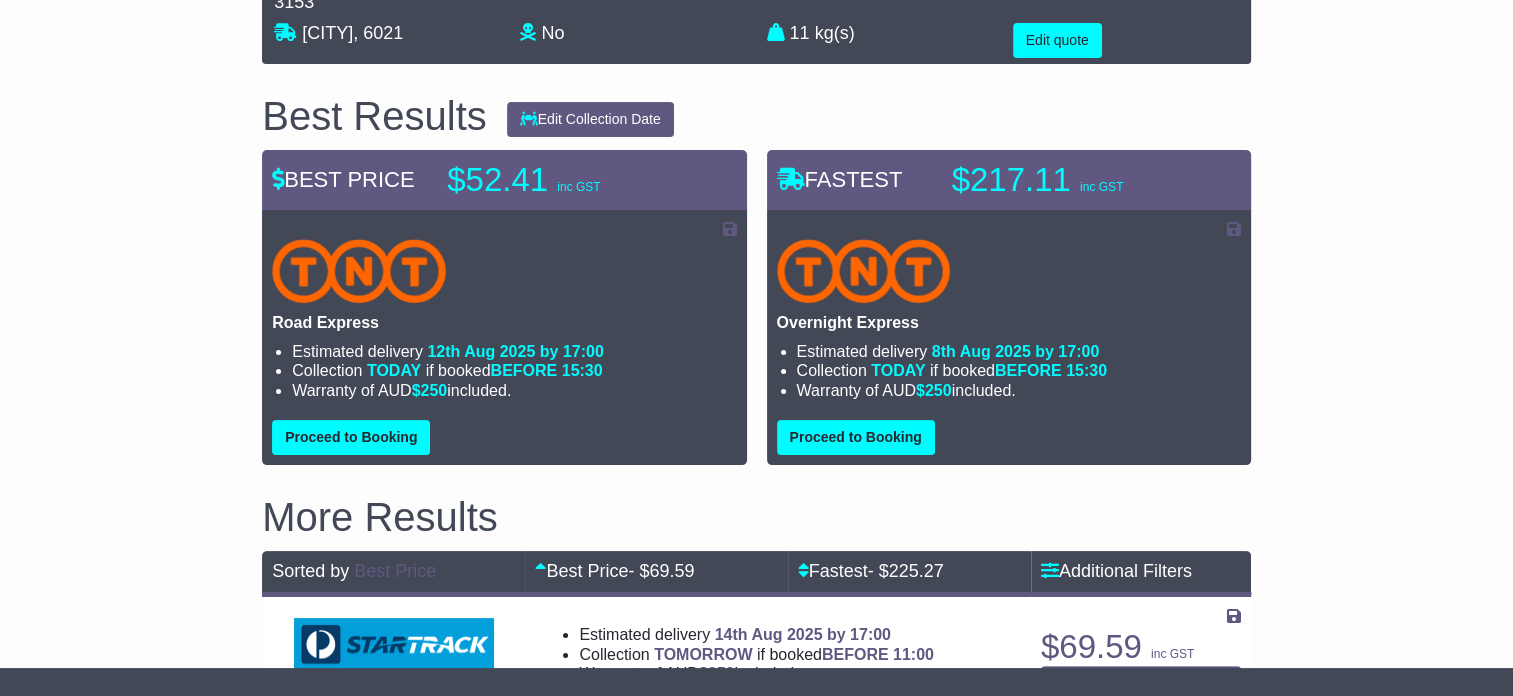scroll, scrollTop: 300, scrollLeft: 0, axis: vertical 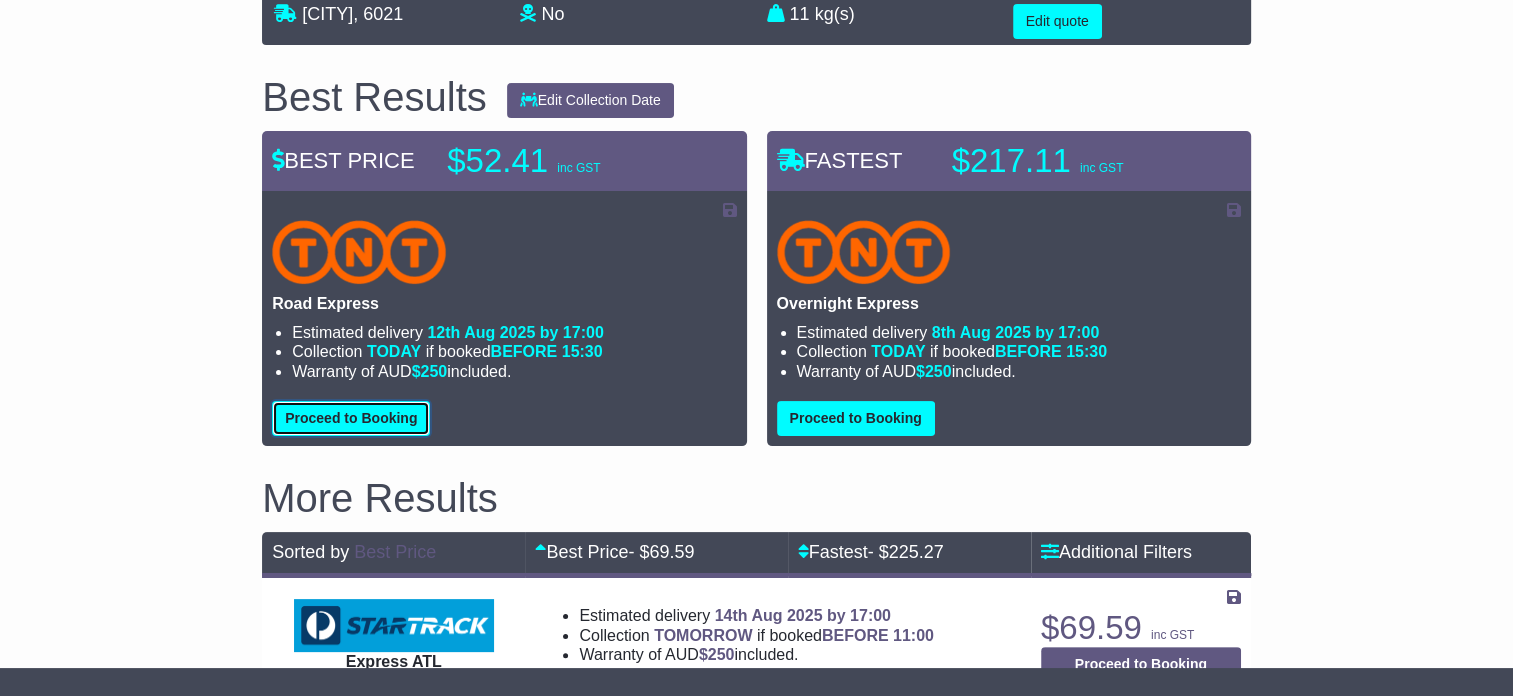 click on "Proceed to Booking" at bounding box center (351, 418) 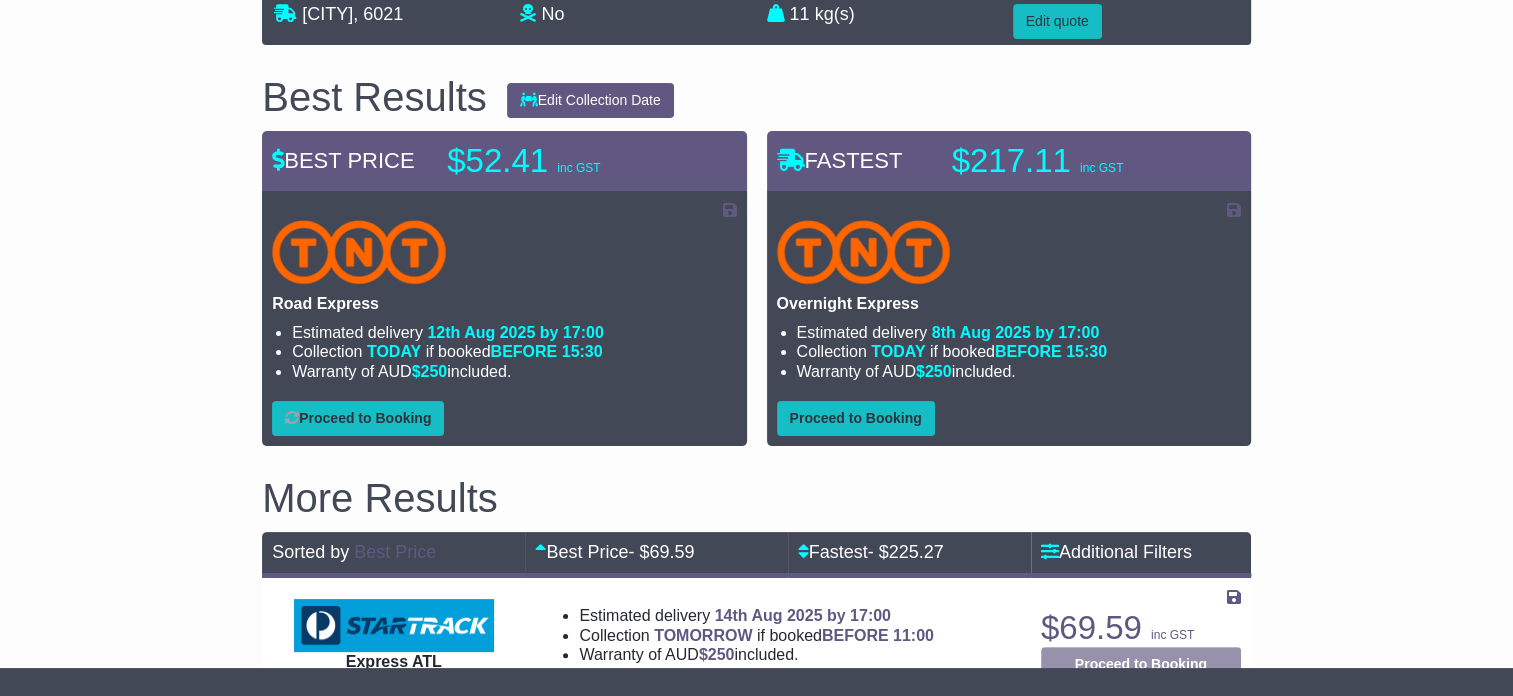 select on "****" 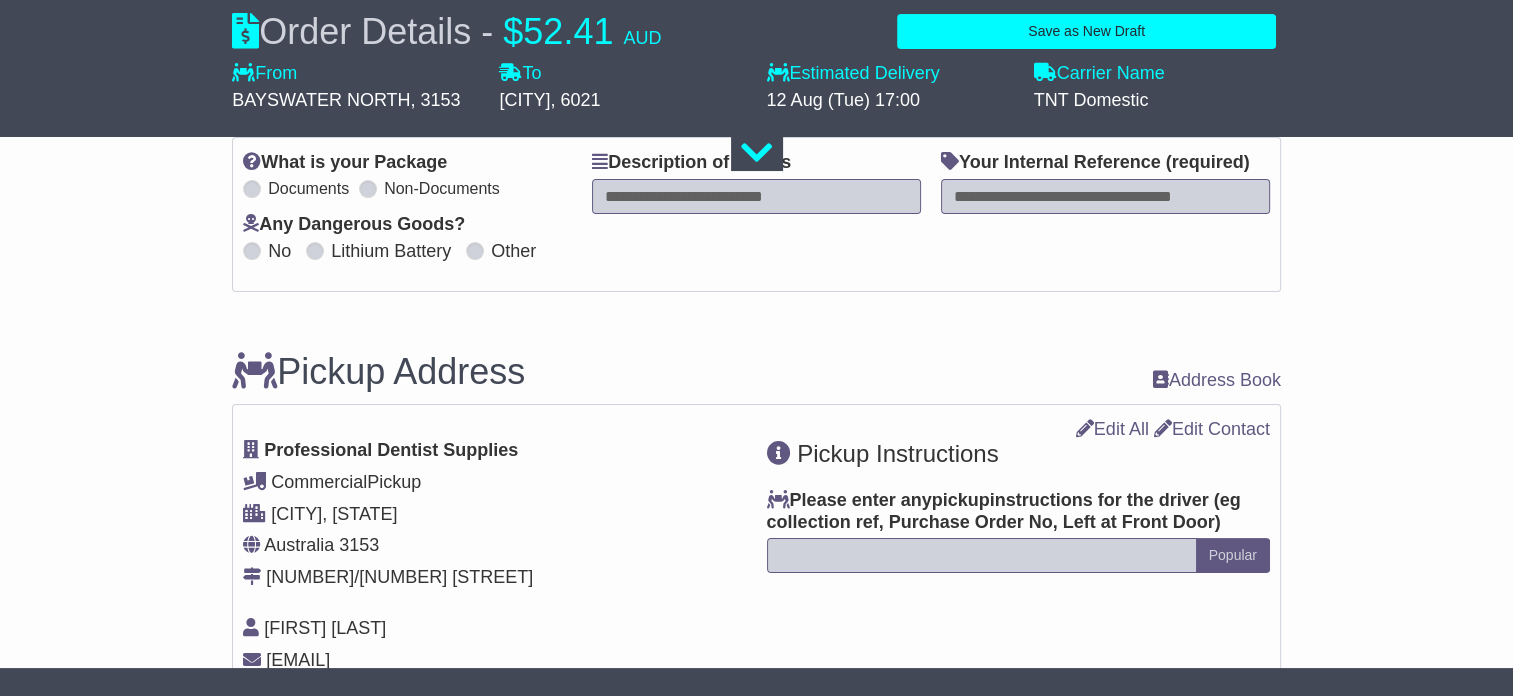 select 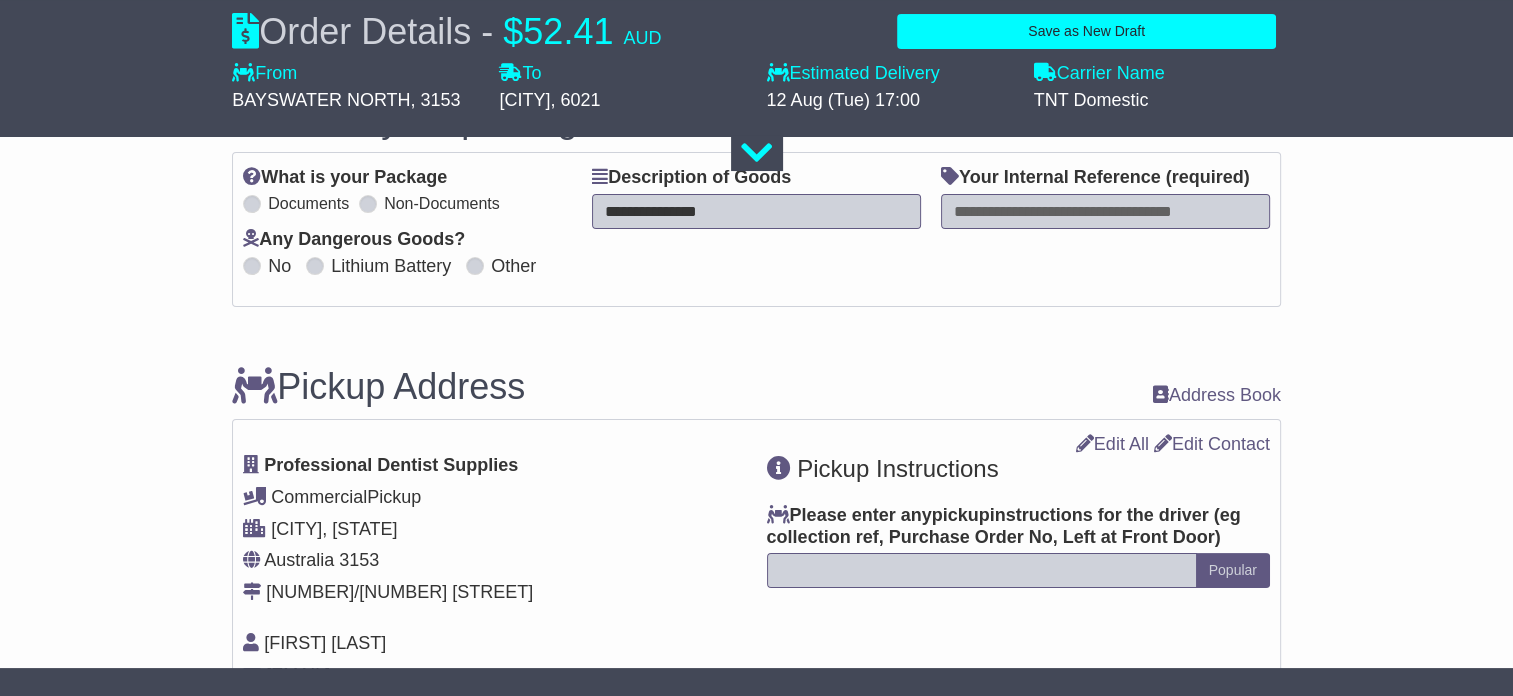 scroll, scrollTop: 200, scrollLeft: 0, axis: vertical 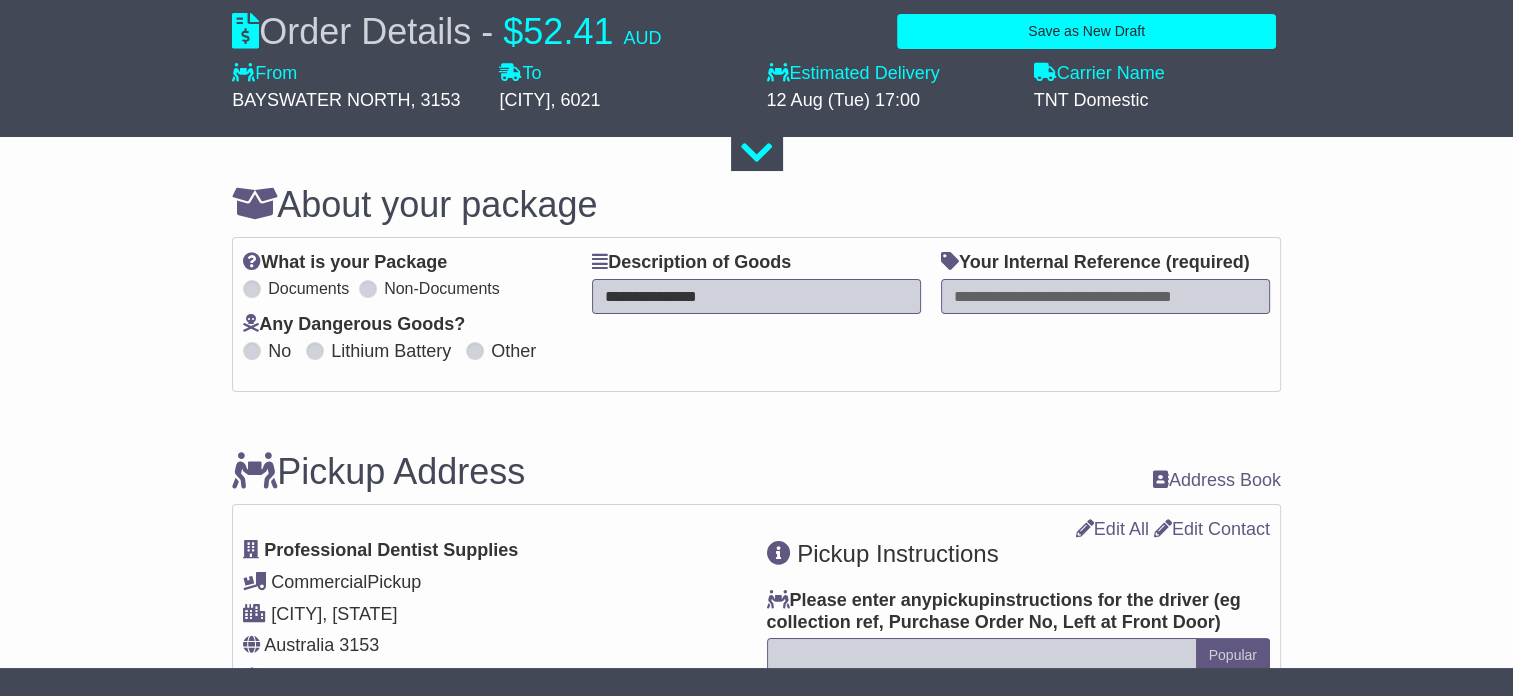 type on "**********" 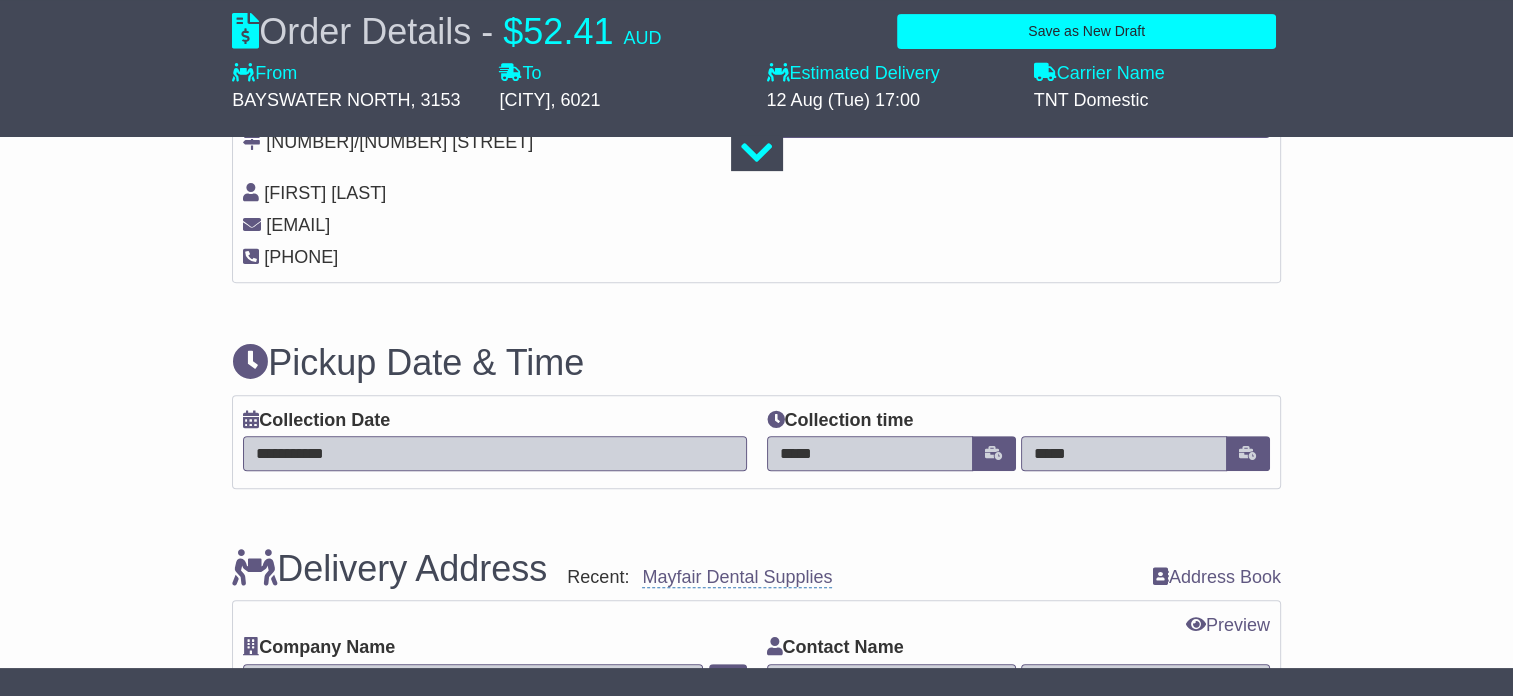 scroll, scrollTop: 800, scrollLeft: 0, axis: vertical 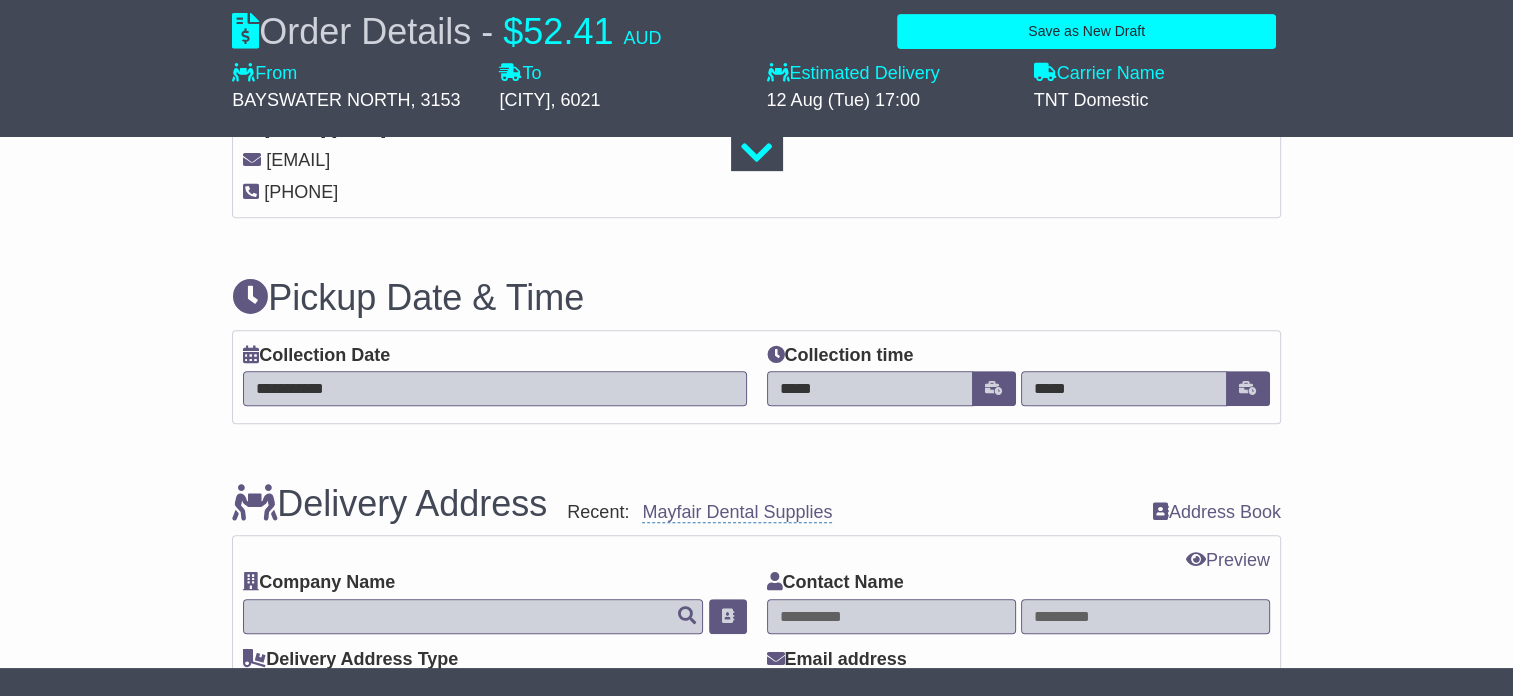 type on "*****" 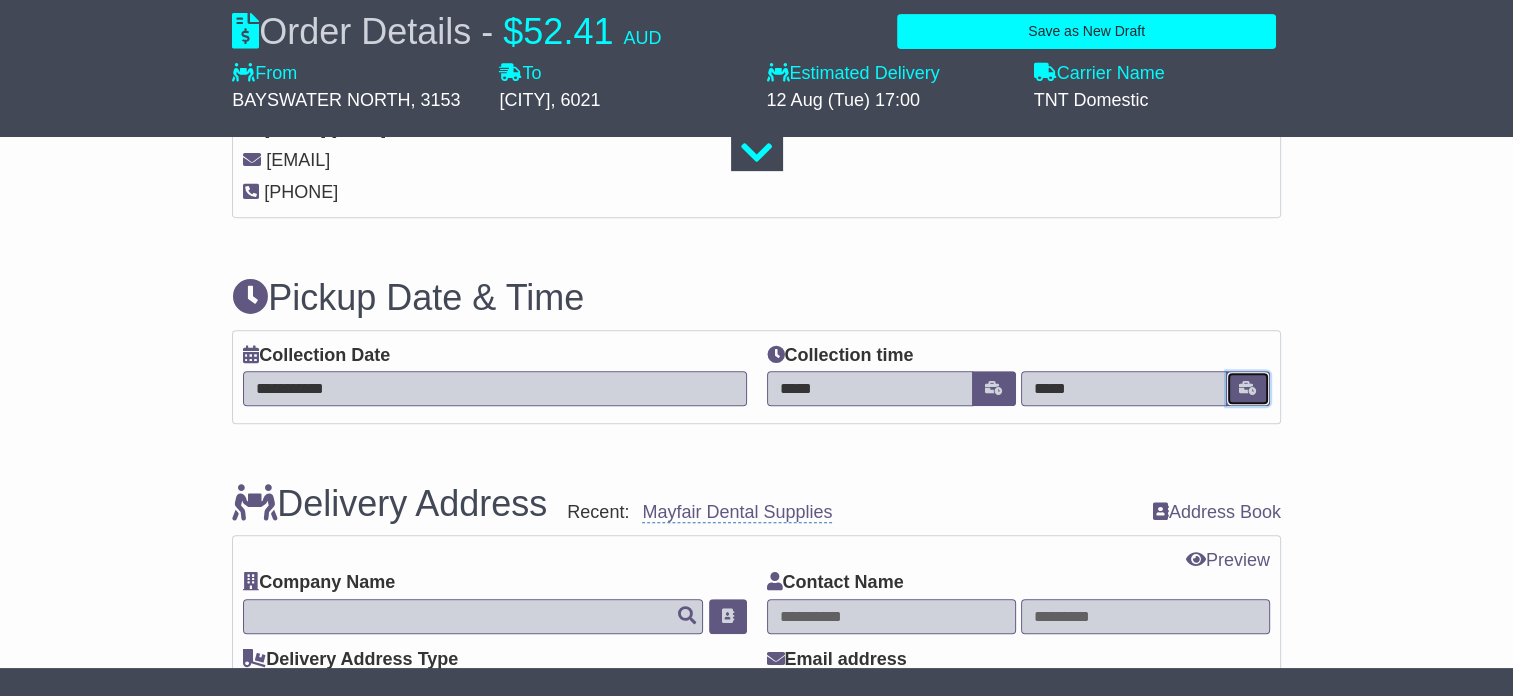 click at bounding box center (1248, 388) 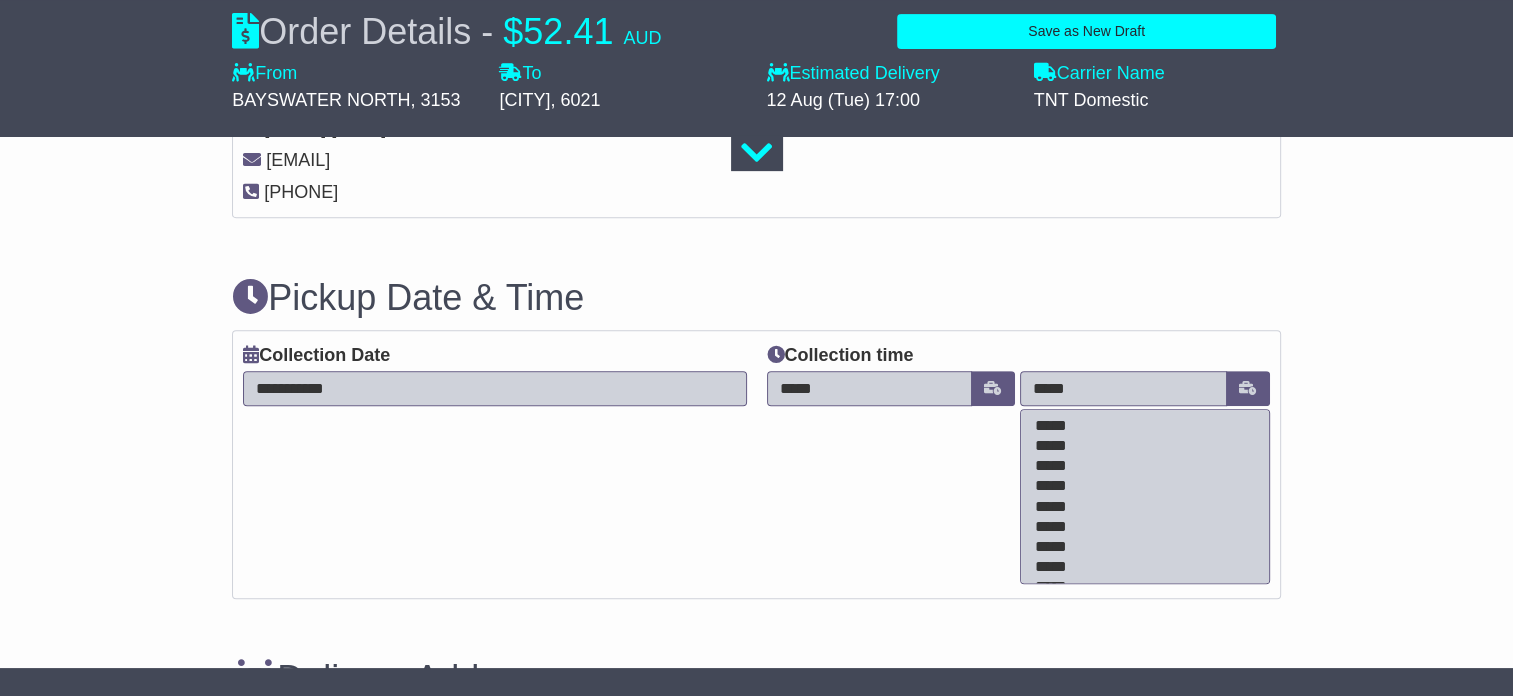 scroll, scrollTop: 200, scrollLeft: 0, axis: vertical 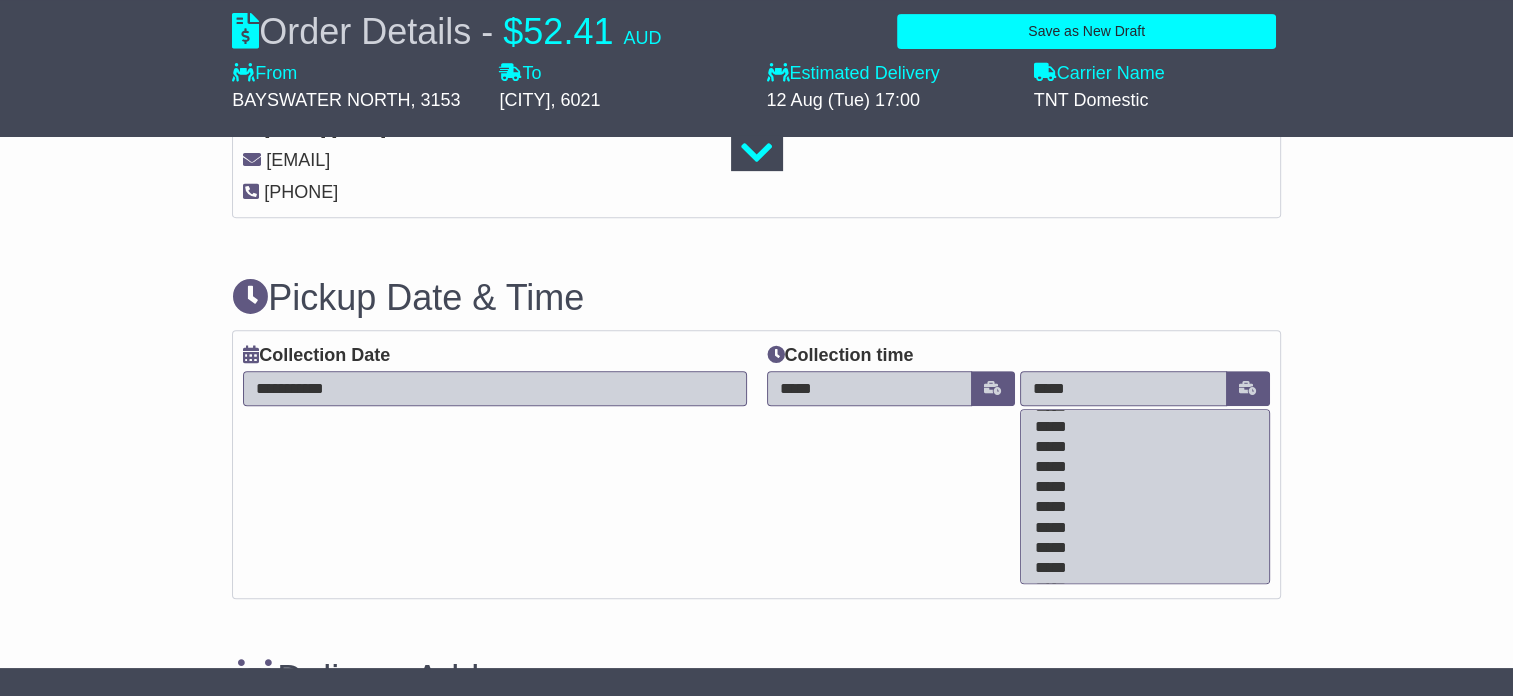 click on "*****" at bounding box center [1140, 488] 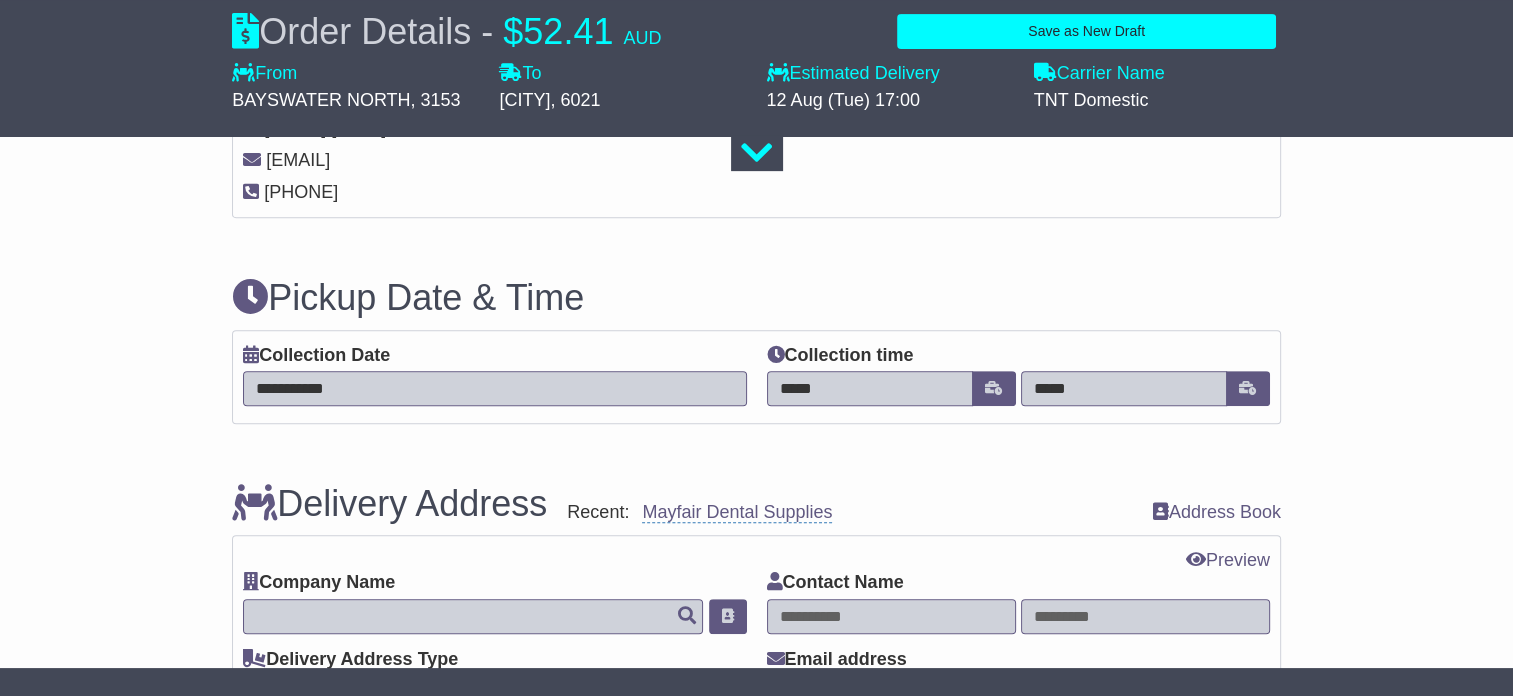 scroll, scrollTop: 900, scrollLeft: 0, axis: vertical 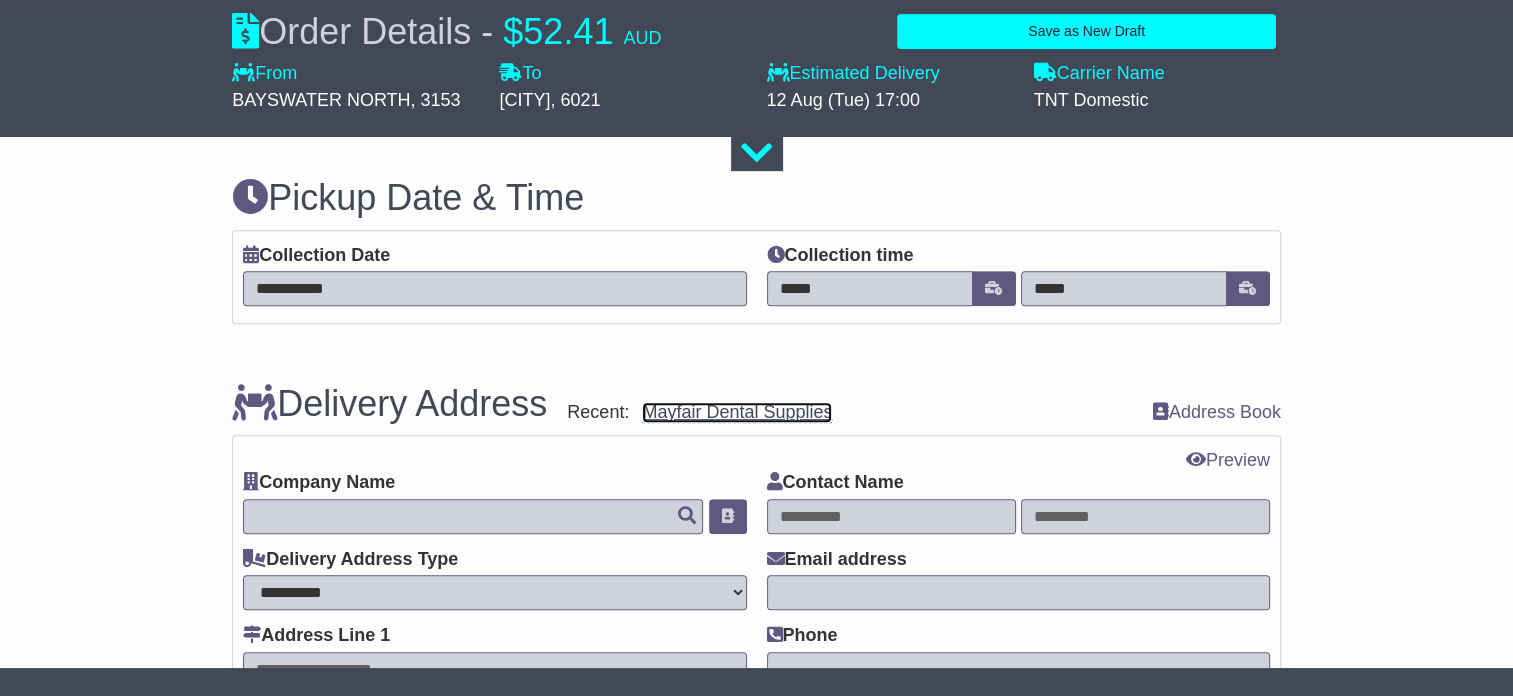 click on "Mayfair Dental Supplies" at bounding box center [737, 412] 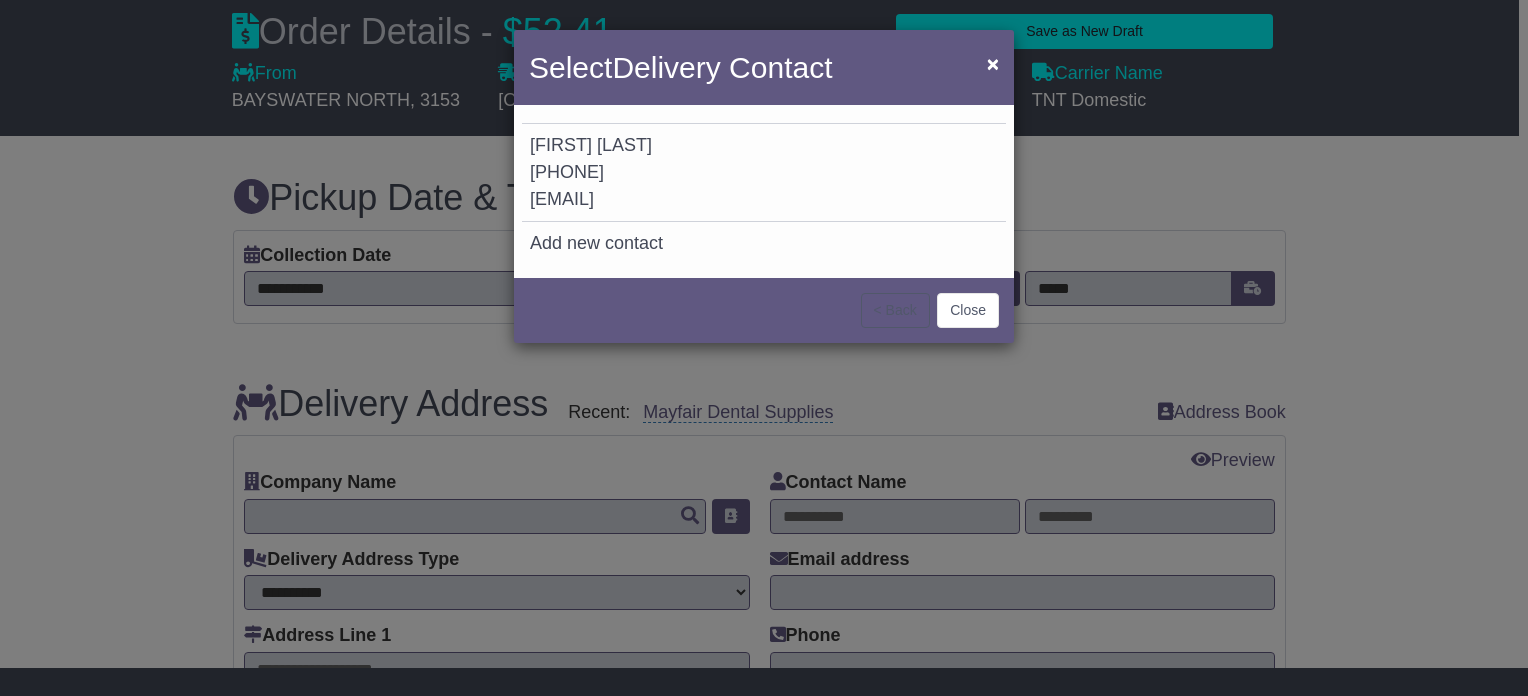 click on "Stefanie   Richter
0397616615
sales@profdent.com.au" at bounding box center (764, 173) 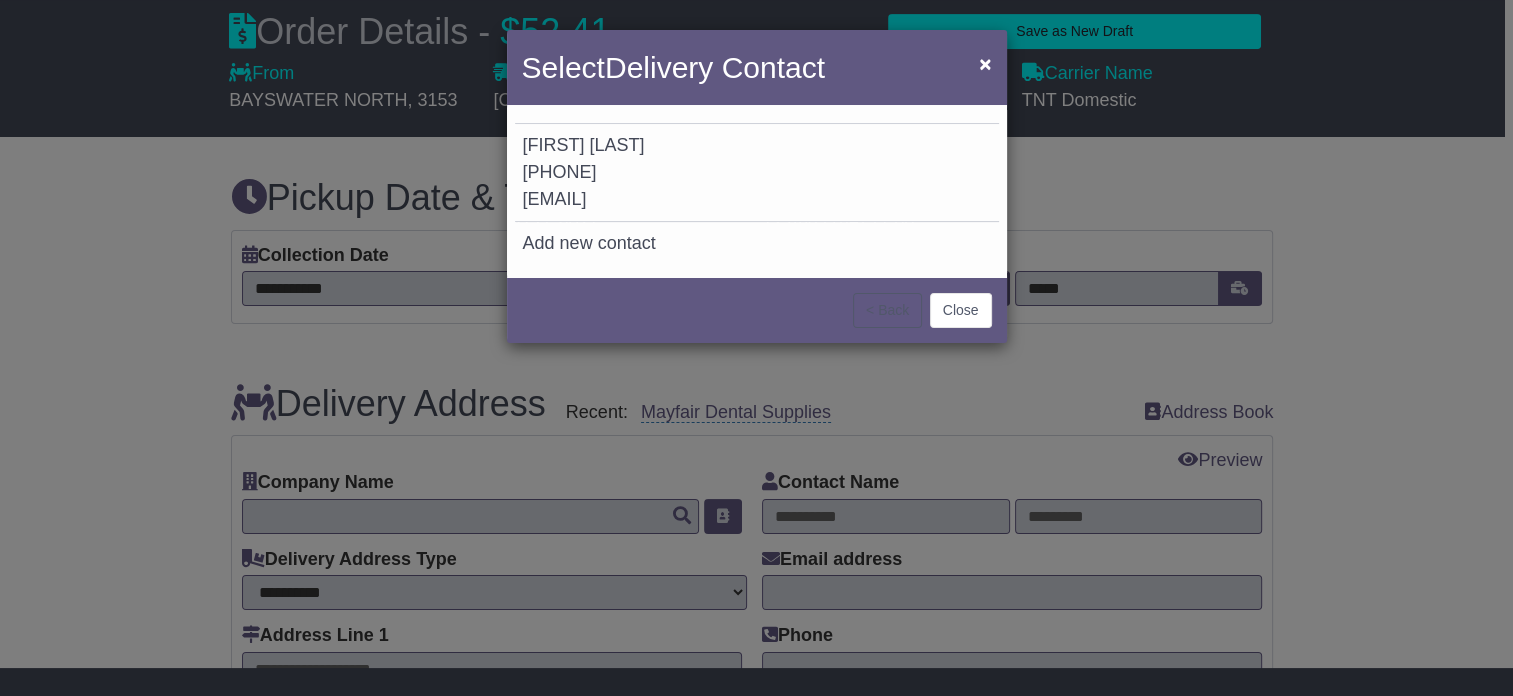 type on "**********" 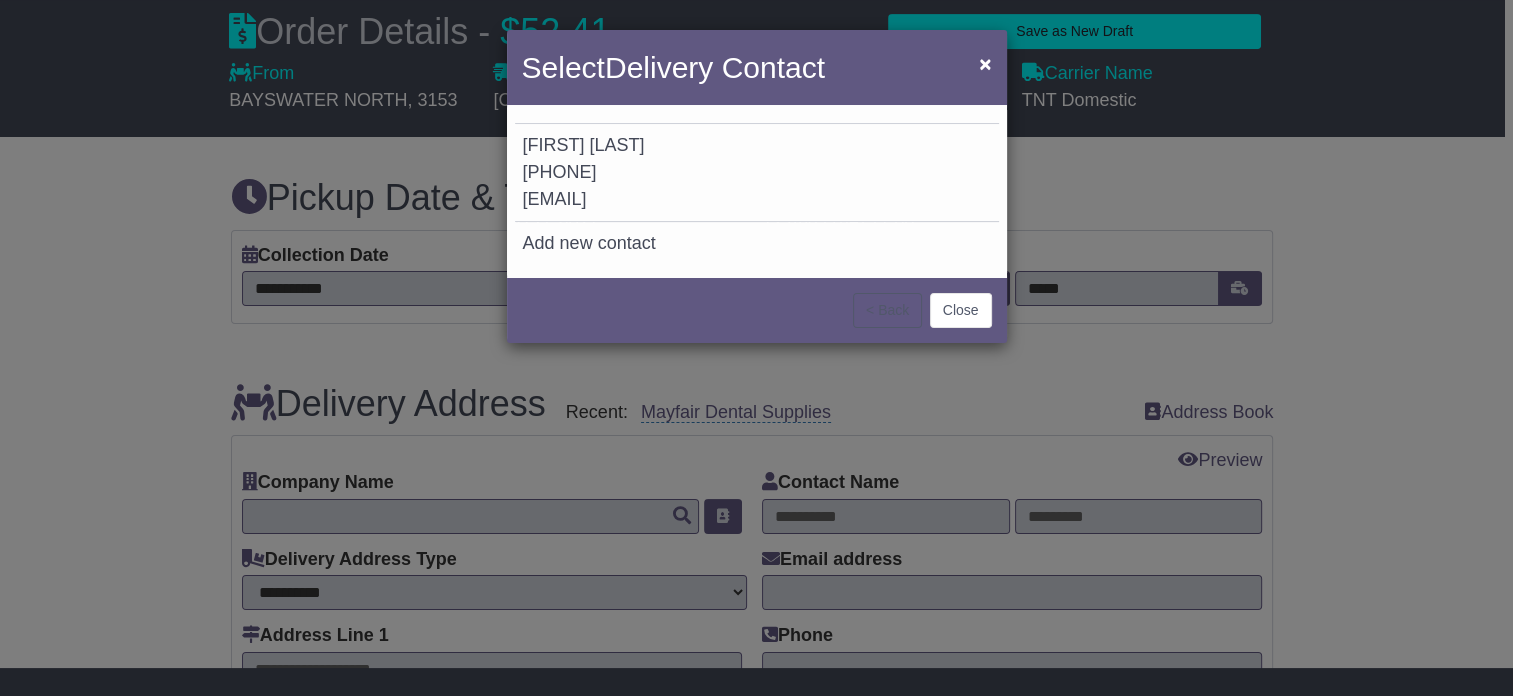 type on "**********" 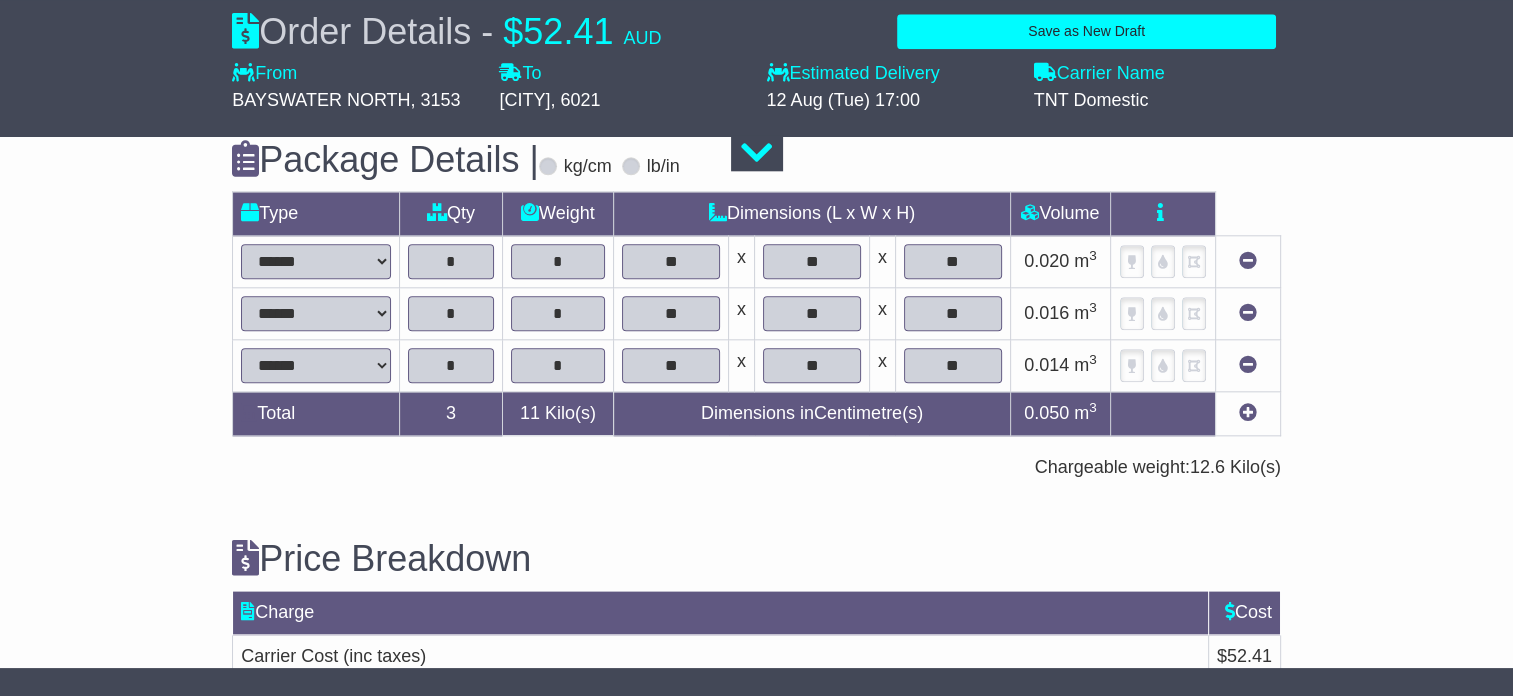 scroll, scrollTop: 2299, scrollLeft: 0, axis: vertical 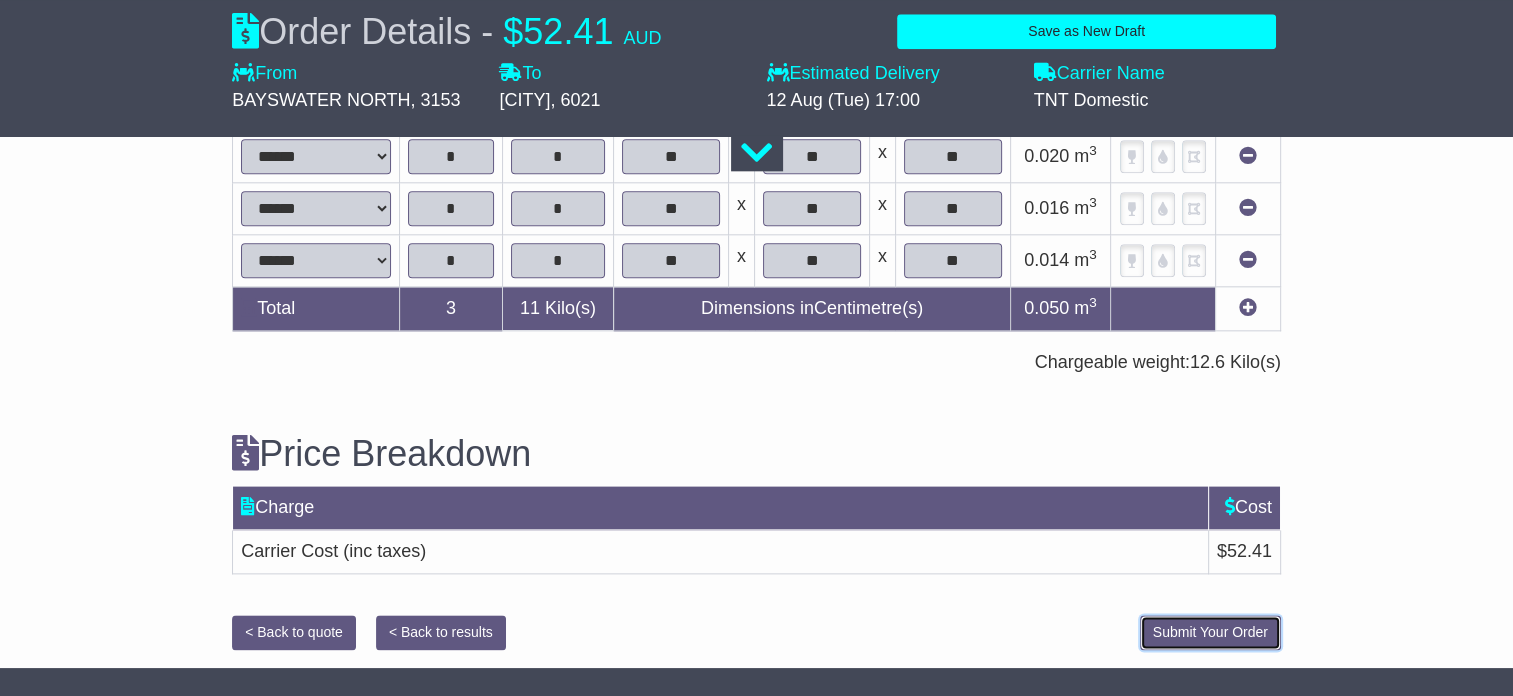 click on "Submit Your Order" at bounding box center (1210, 632) 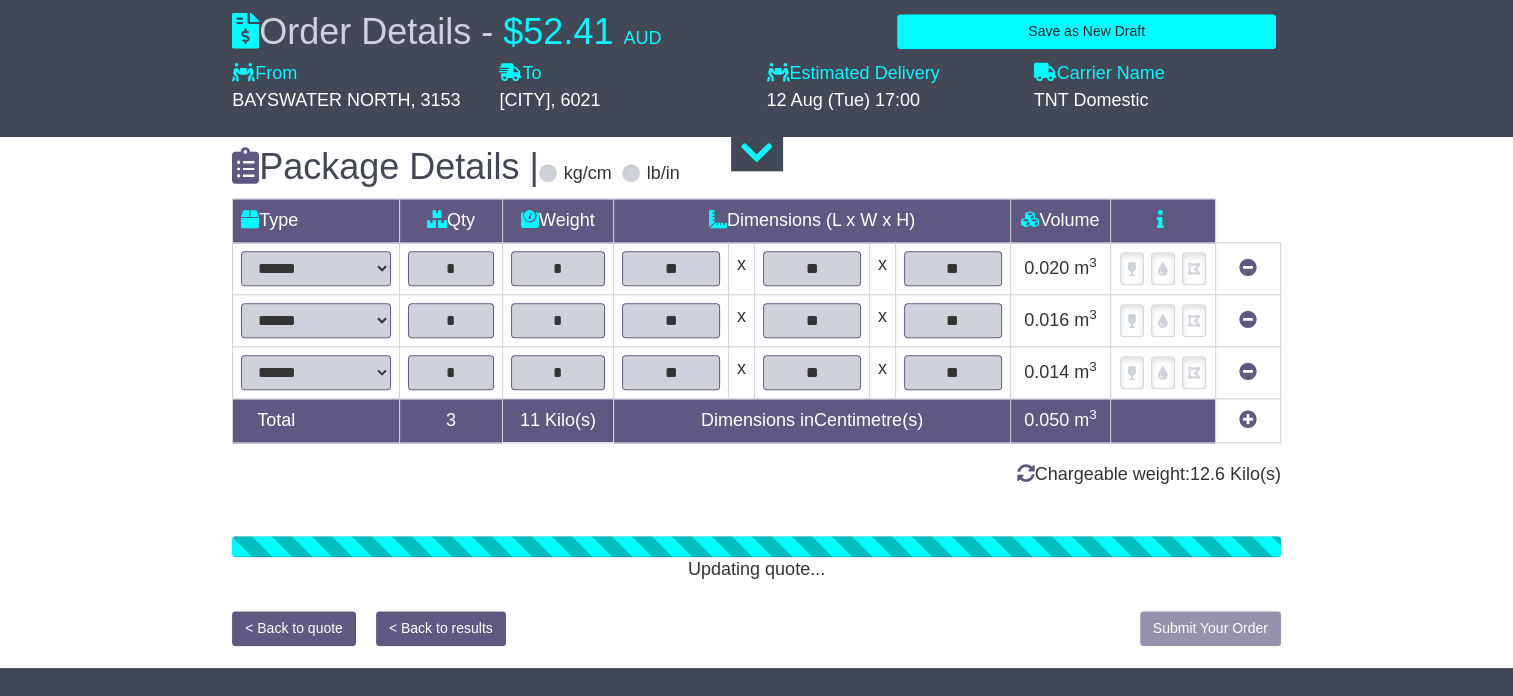 scroll, scrollTop: 2184, scrollLeft: 0, axis: vertical 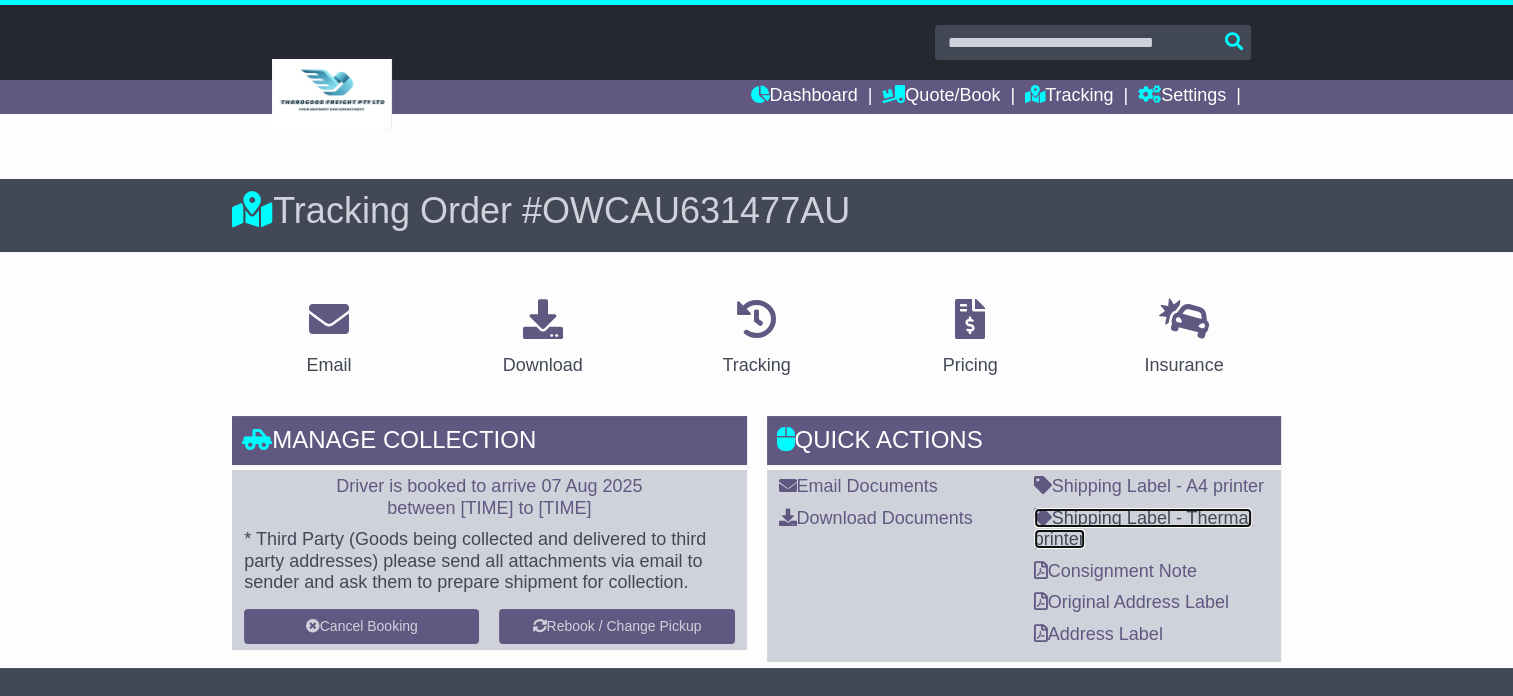 click on "Shipping Label - Thermal printer" at bounding box center (1143, 529) 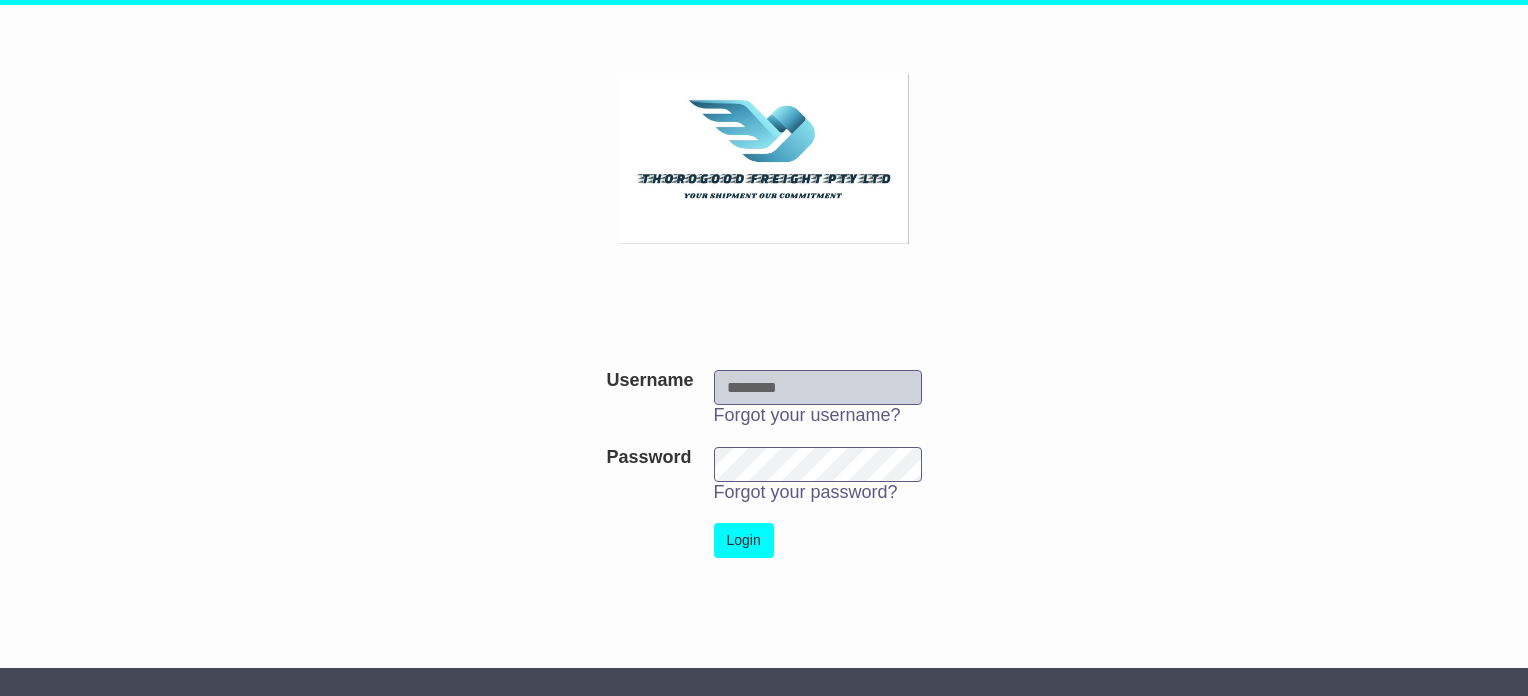 scroll, scrollTop: 0, scrollLeft: 0, axis: both 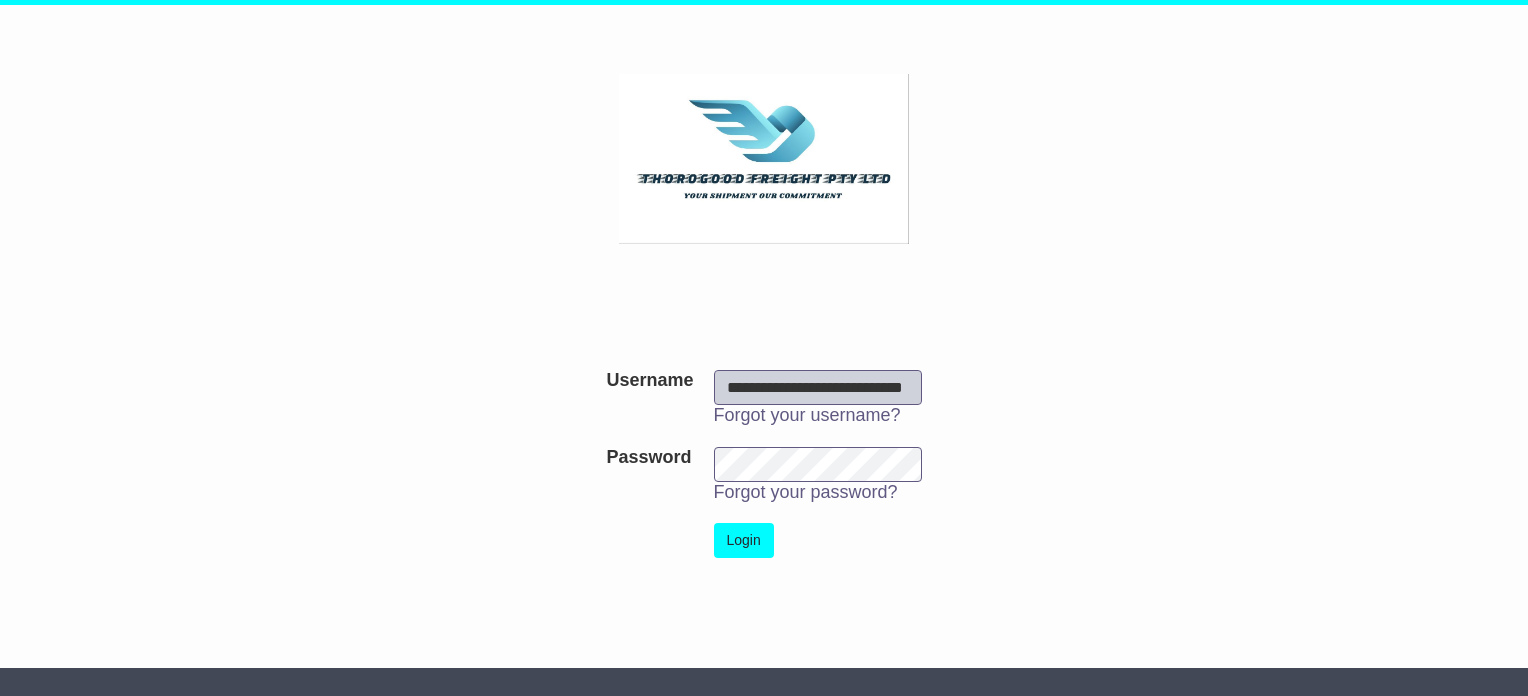 type on "**********" 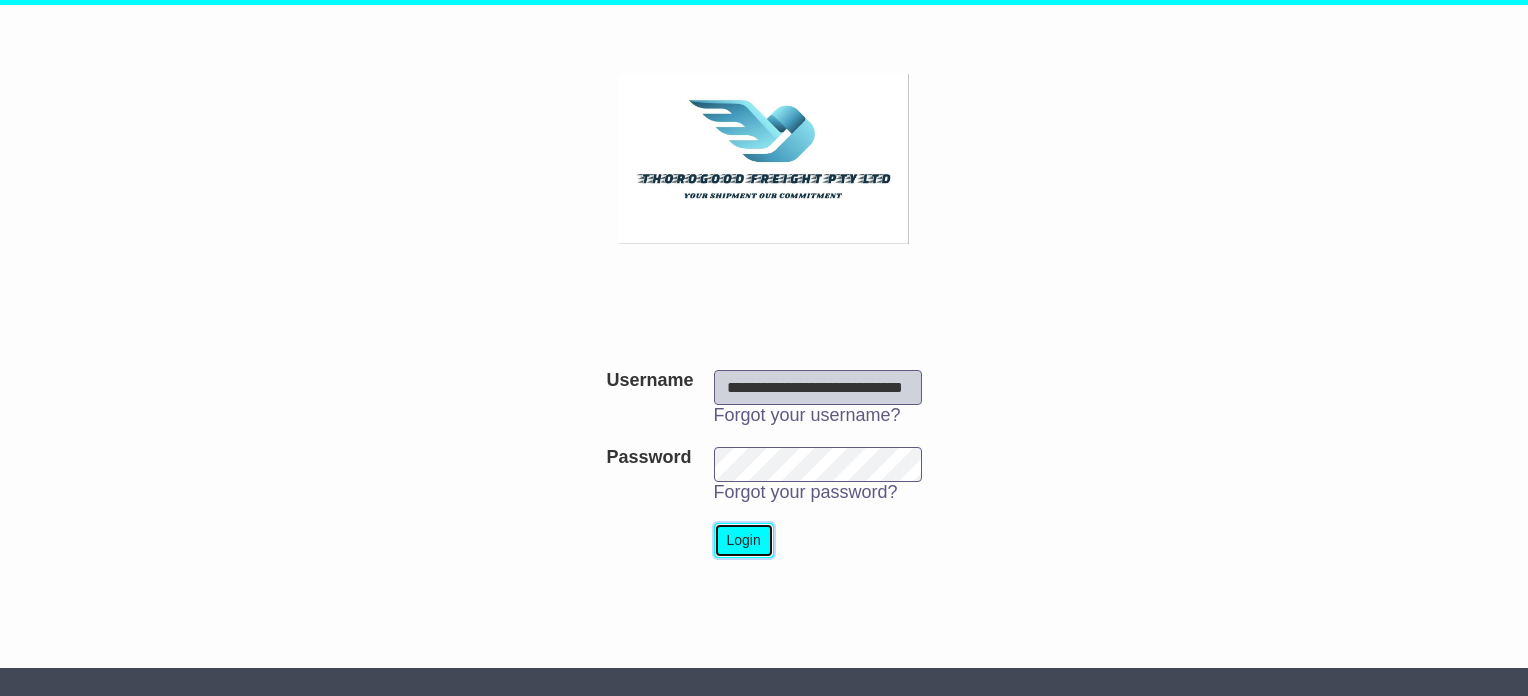 click on "Login" at bounding box center (744, 540) 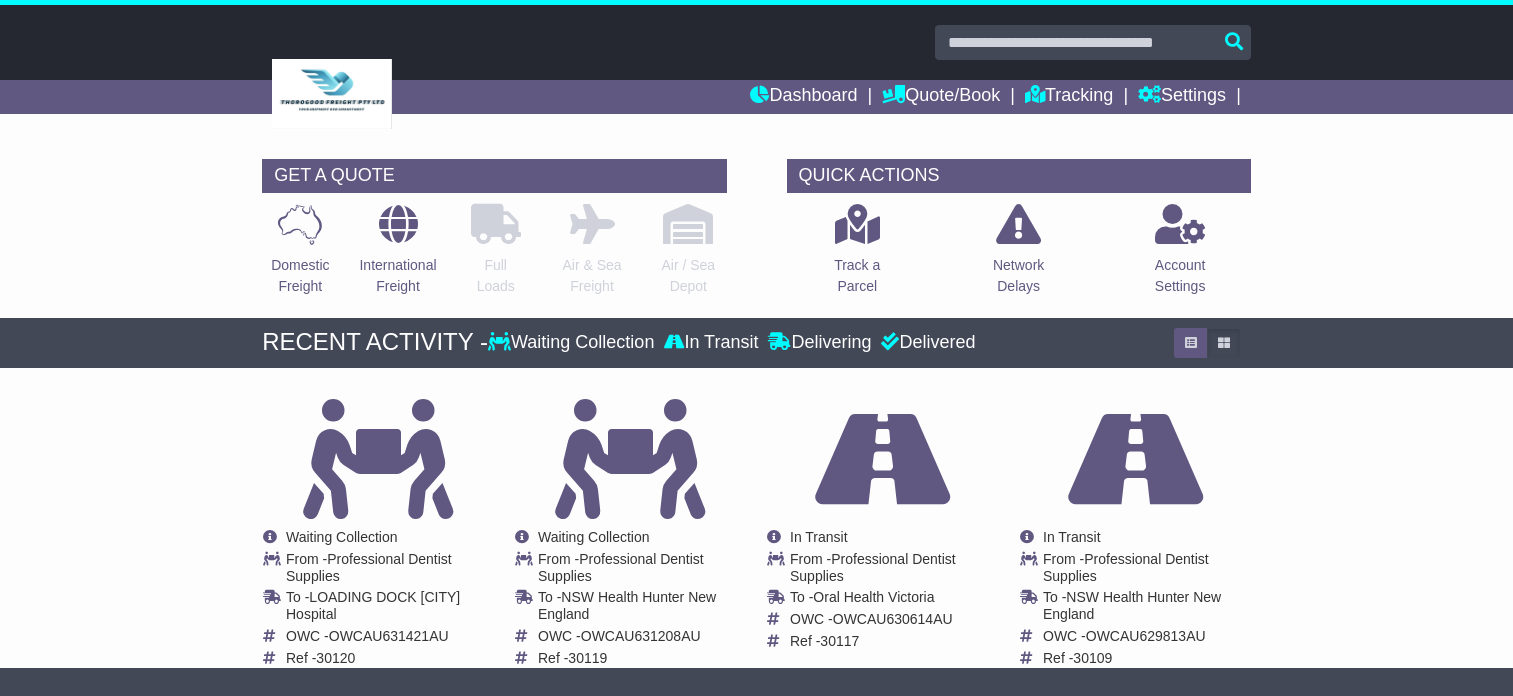 scroll, scrollTop: 0, scrollLeft: 0, axis: both 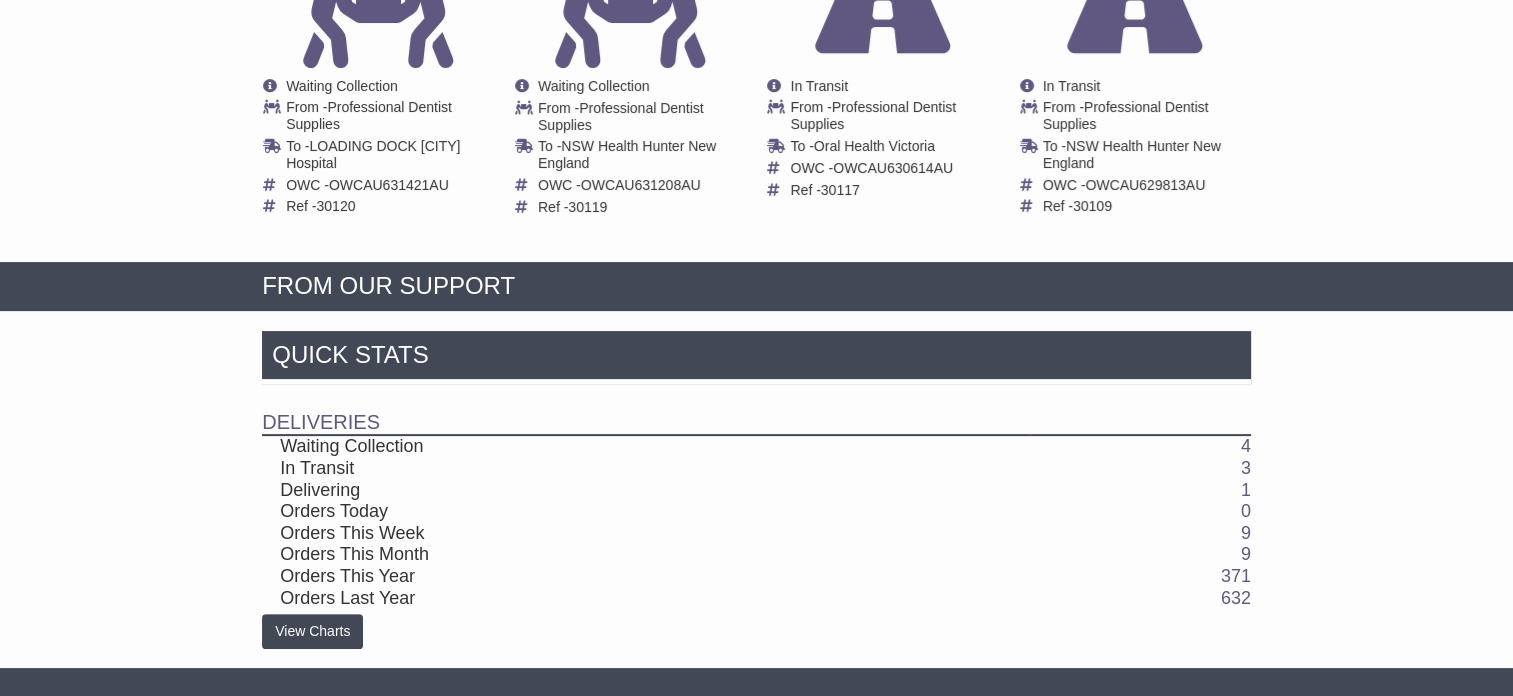 click on "4" at bounding box center (1140, 446) 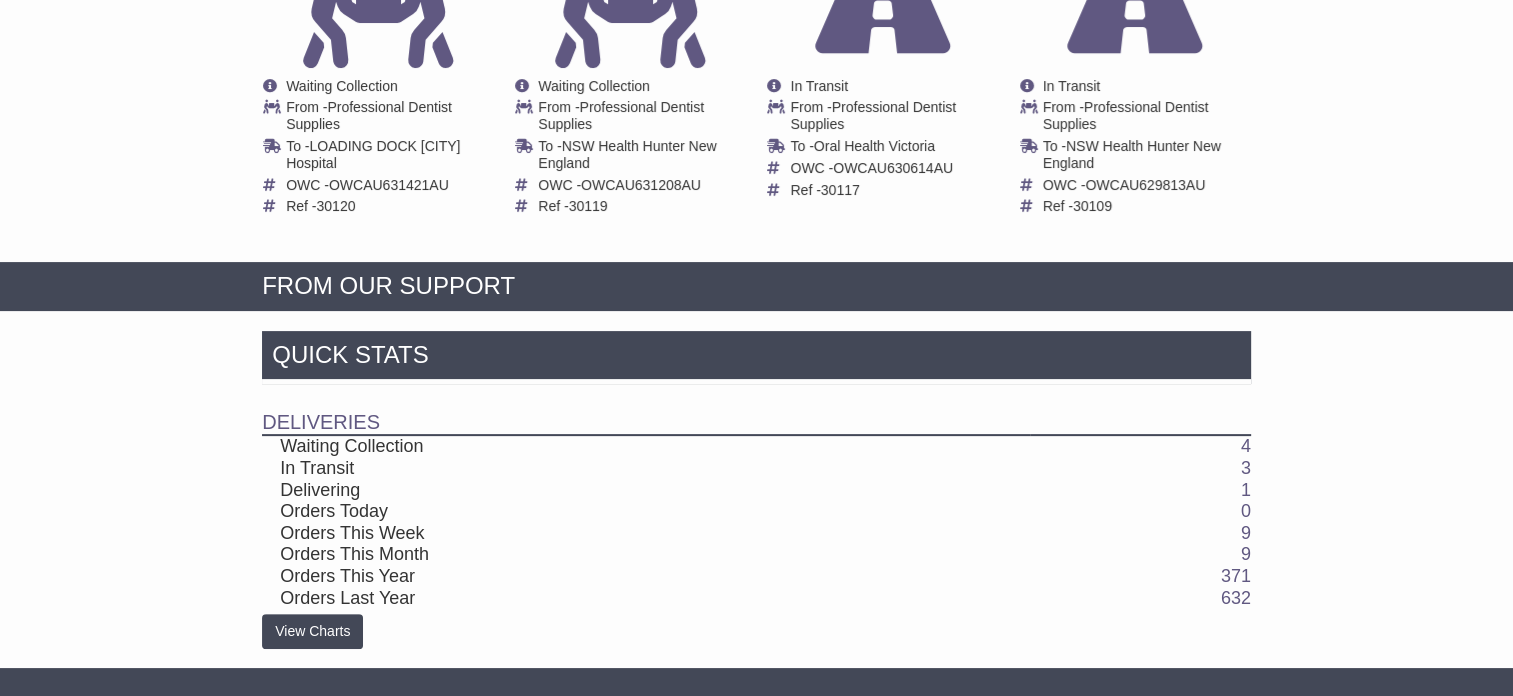 click on "4" at bounding box center [1140, 446] 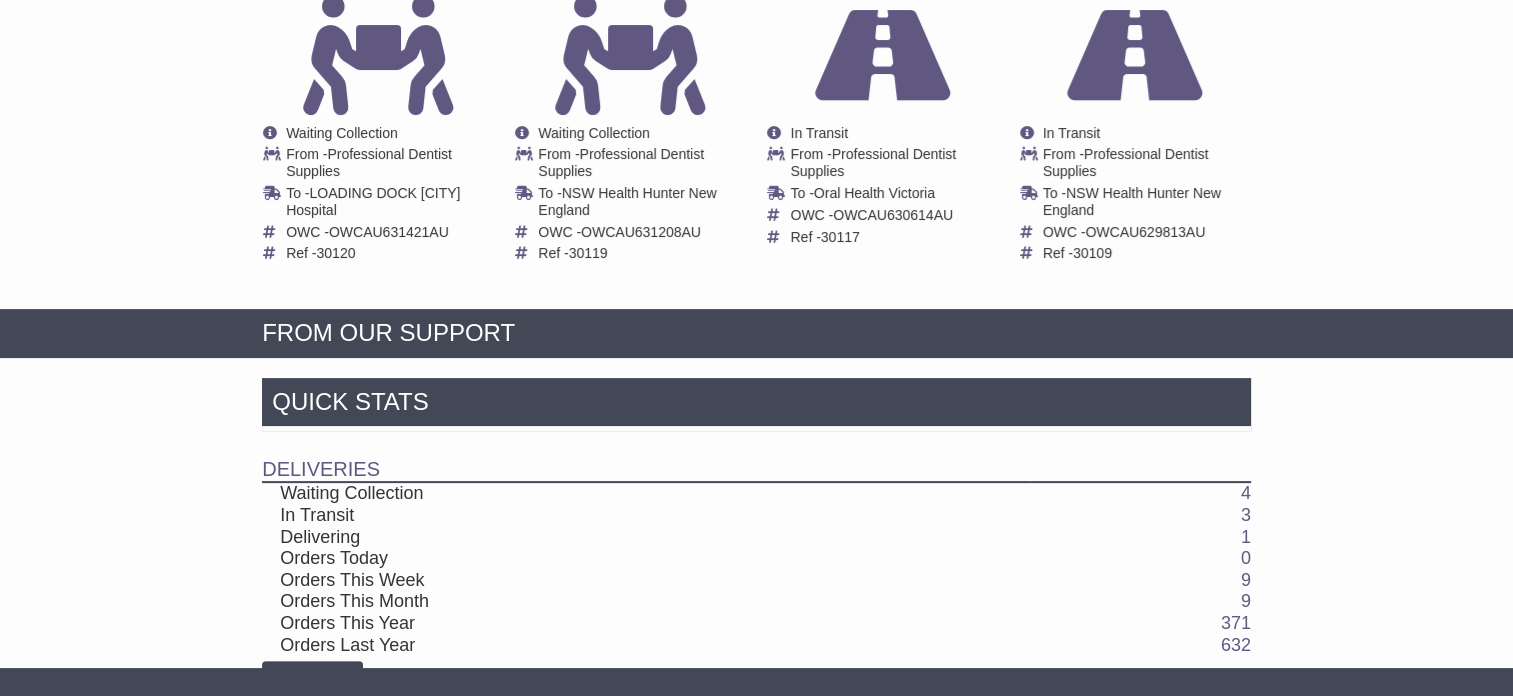 scroll, scrollTop: 451, scrollLeft: 0, axis: vertical 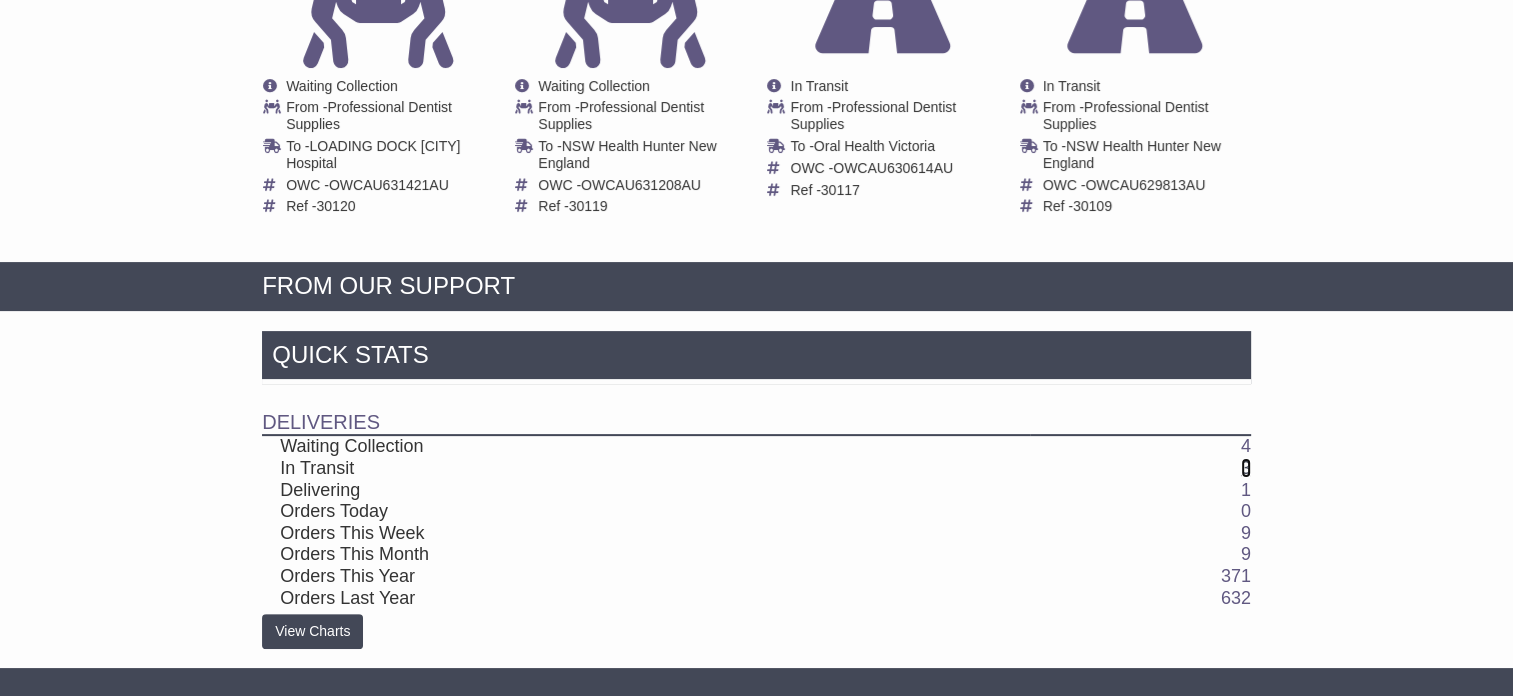 click on "3" at bounding box center (1246, 468) 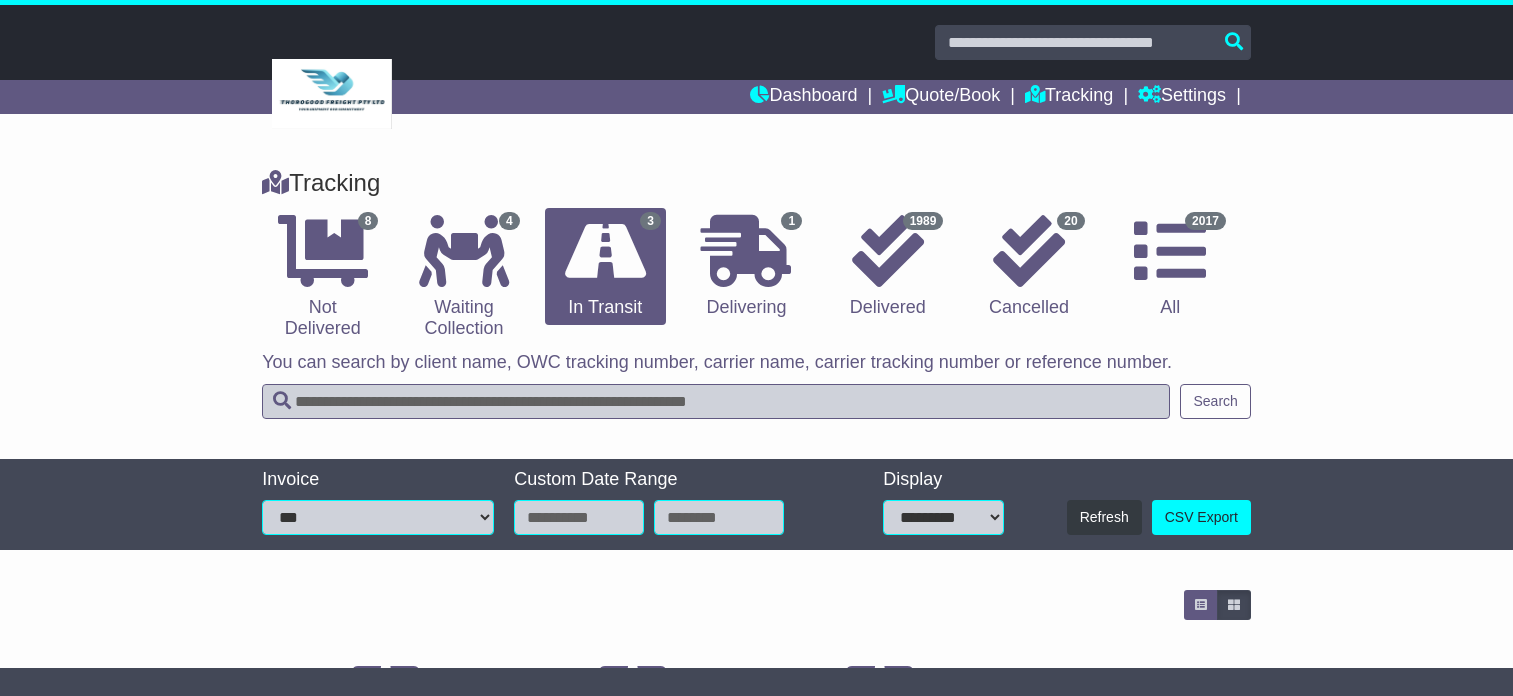 scroll, scrollTop: 224, scrollLeft: 0, axis: vertical 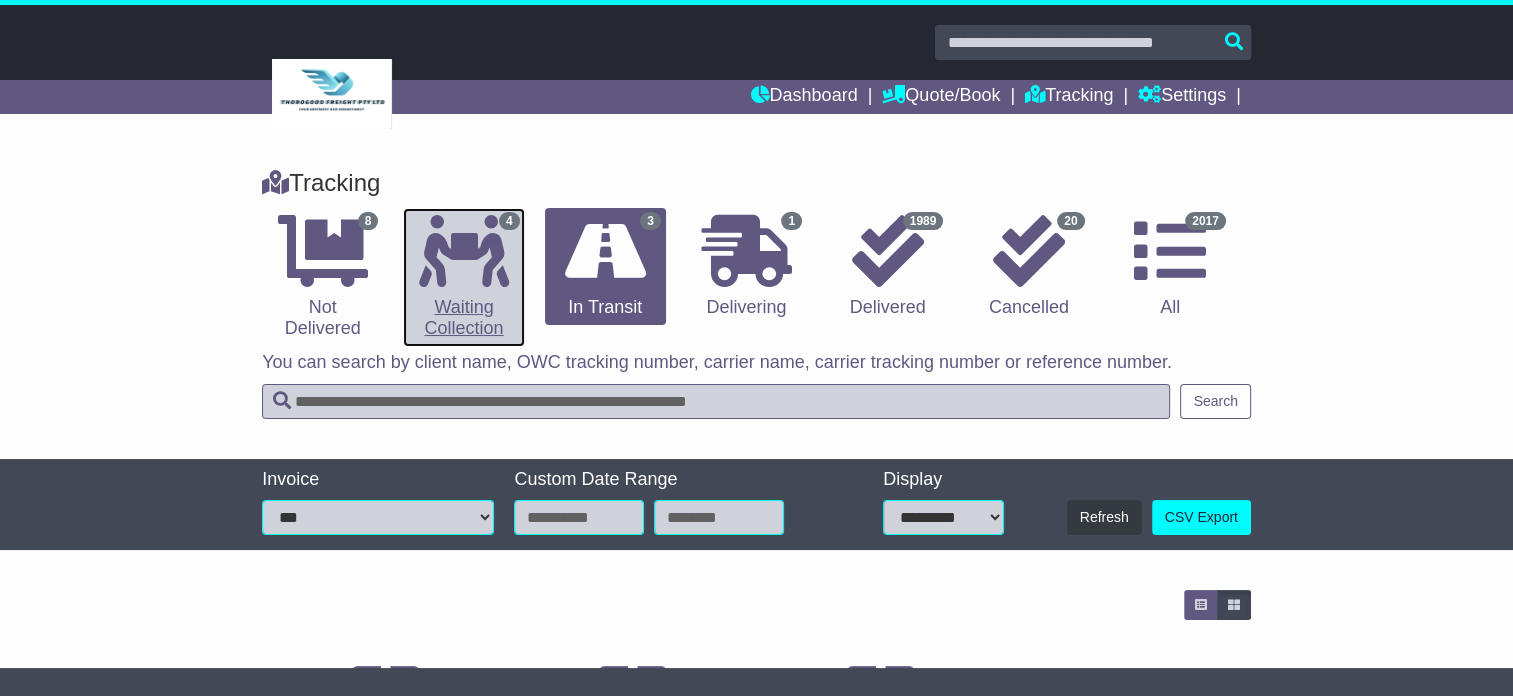 click on "4
Waiting Collection" at bounding box center (463, 277) 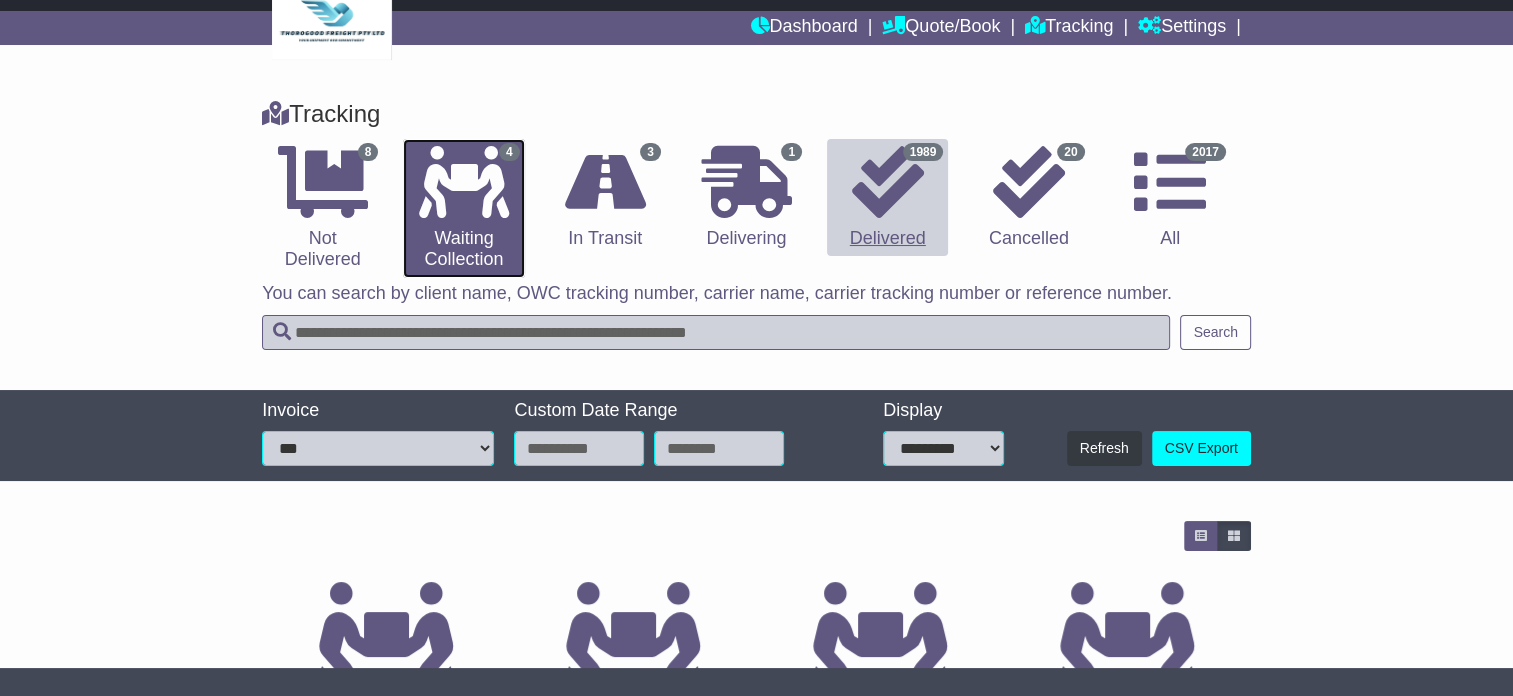 scroll, scrollTop: 0, scrollLeft: 0, axis: both 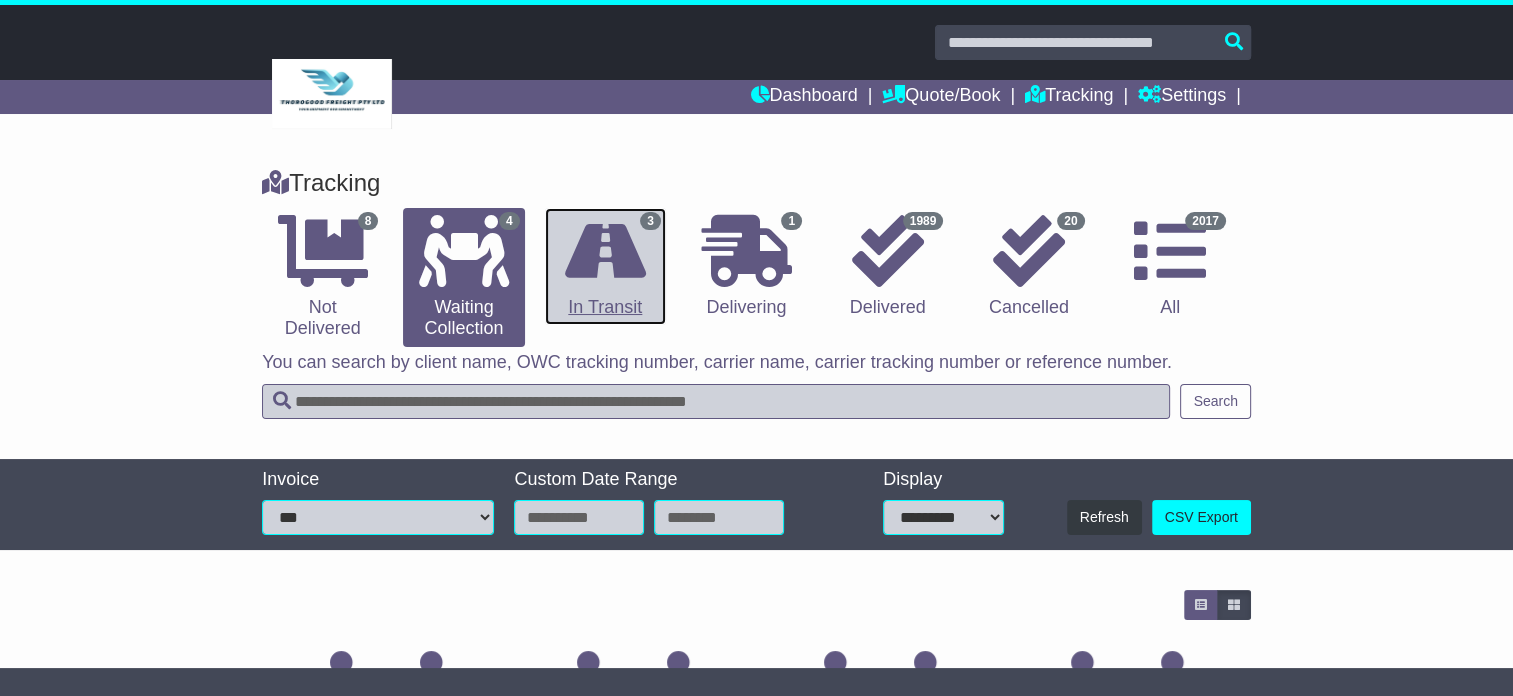 click at bounding box center [605, 251] 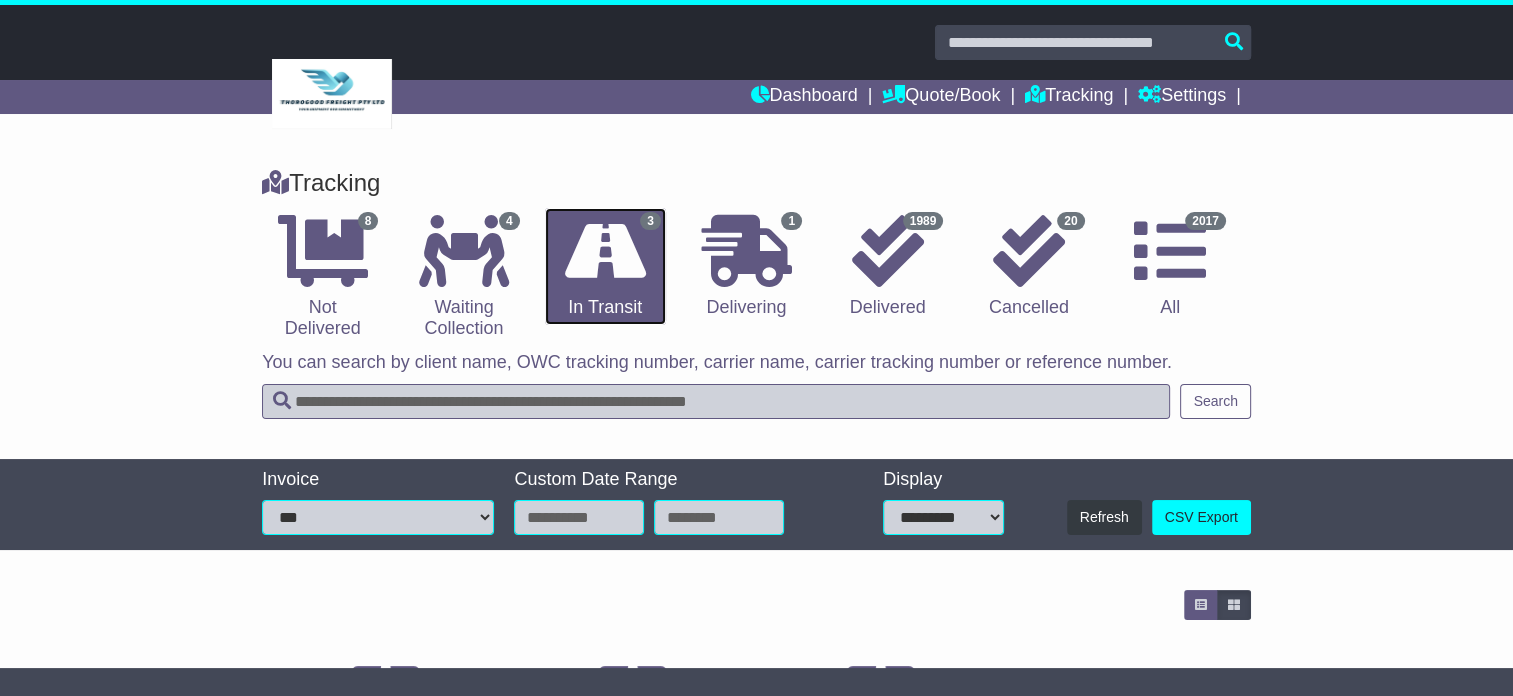 scroll, scrollTop: 0, scrollLeft: 0, axis: both 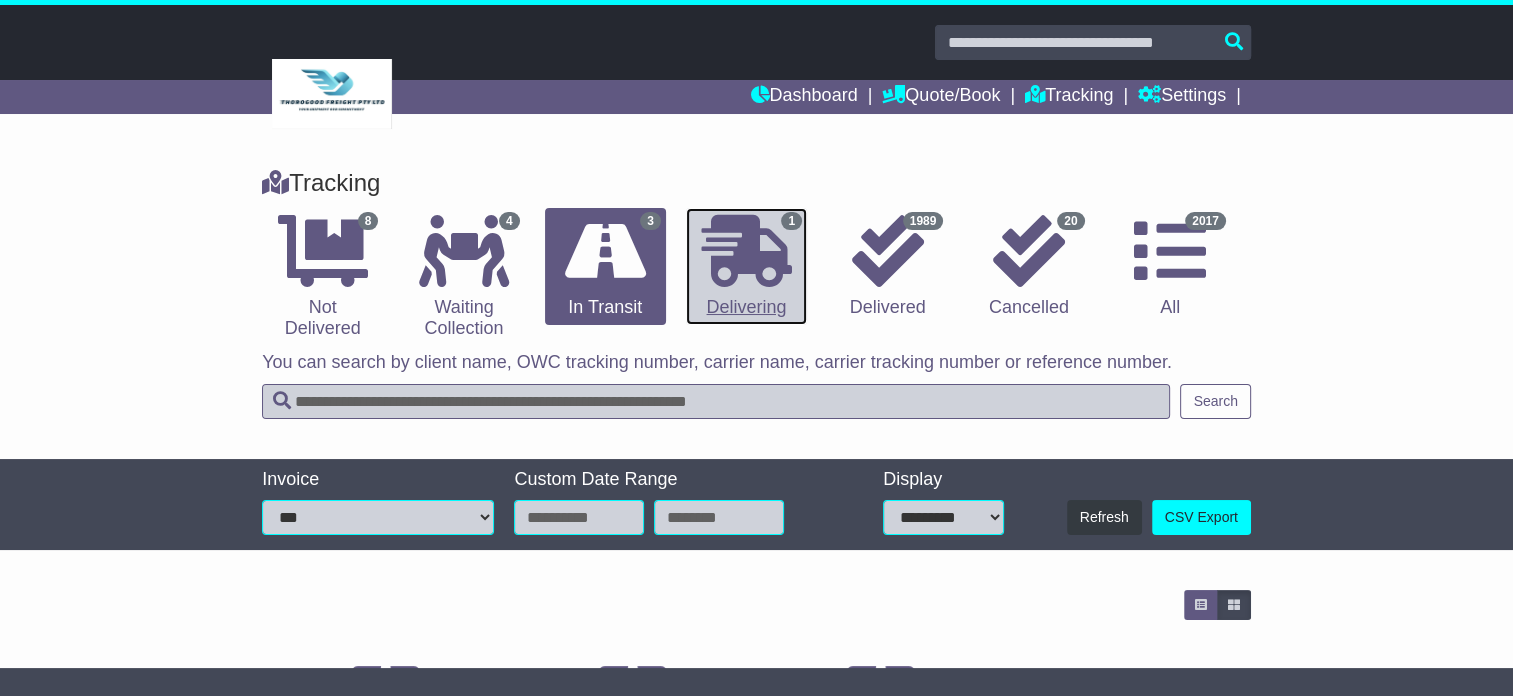 click at bounding box center (746, 251) 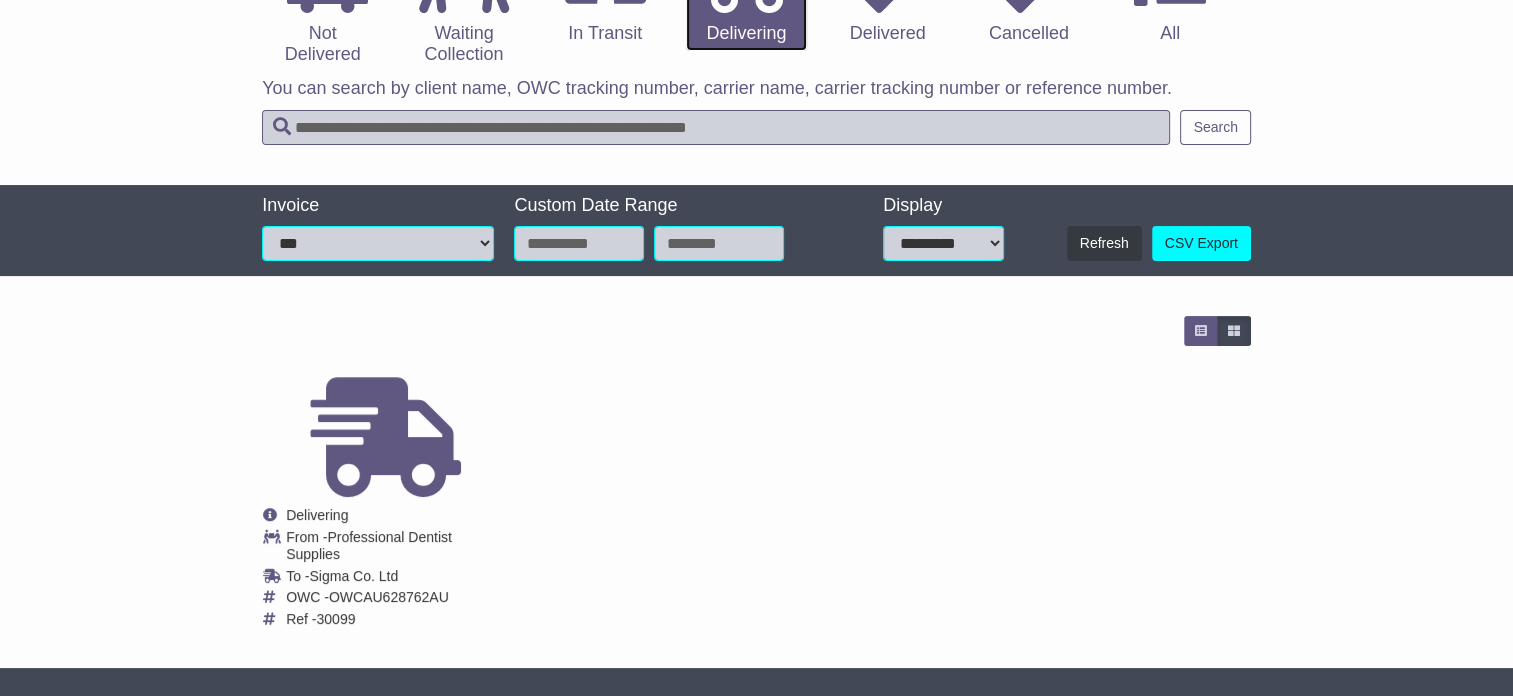 scroll, scrollTop: 291, scrollLeft: 0, axis: vertical 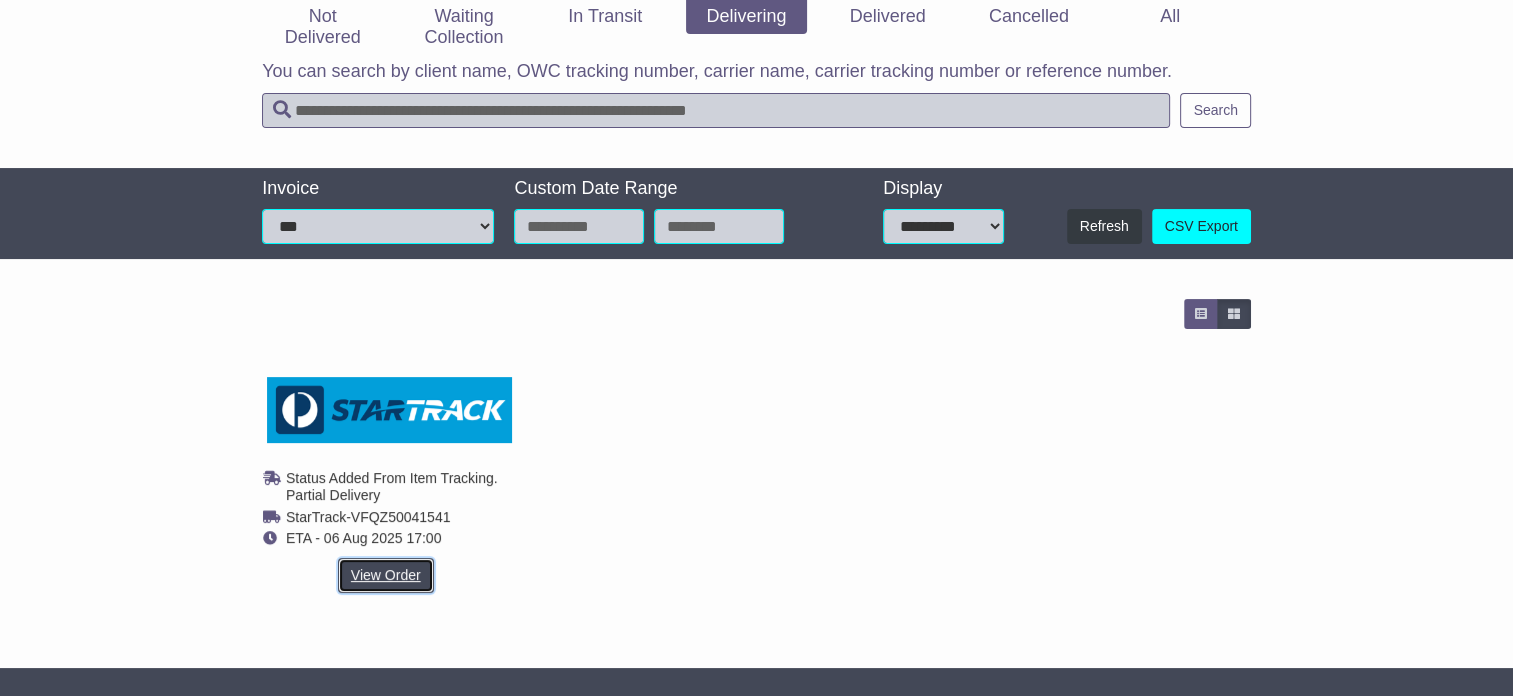 click on "View Order" at bounding box center (386, 575) 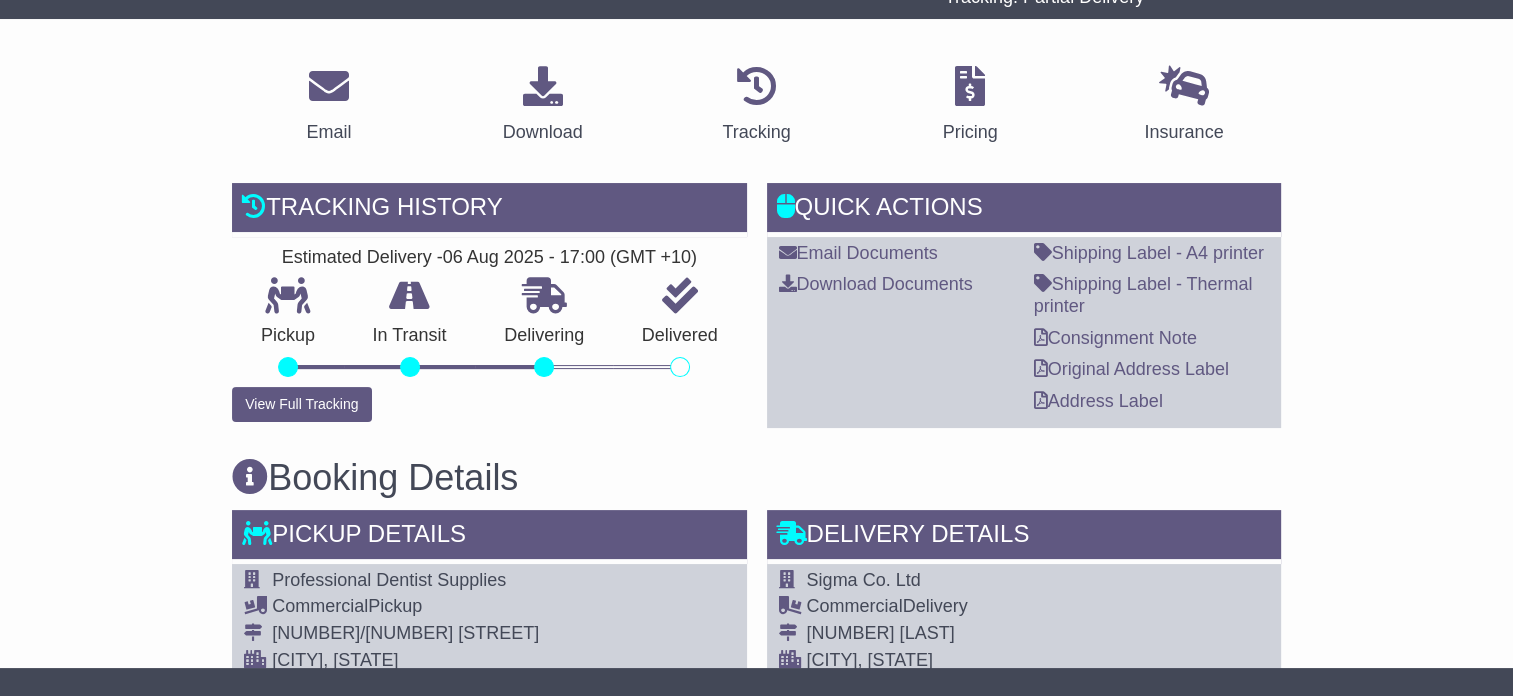 scroll, scrollTop: 400, scrollLeft: 0, axis: vertical 